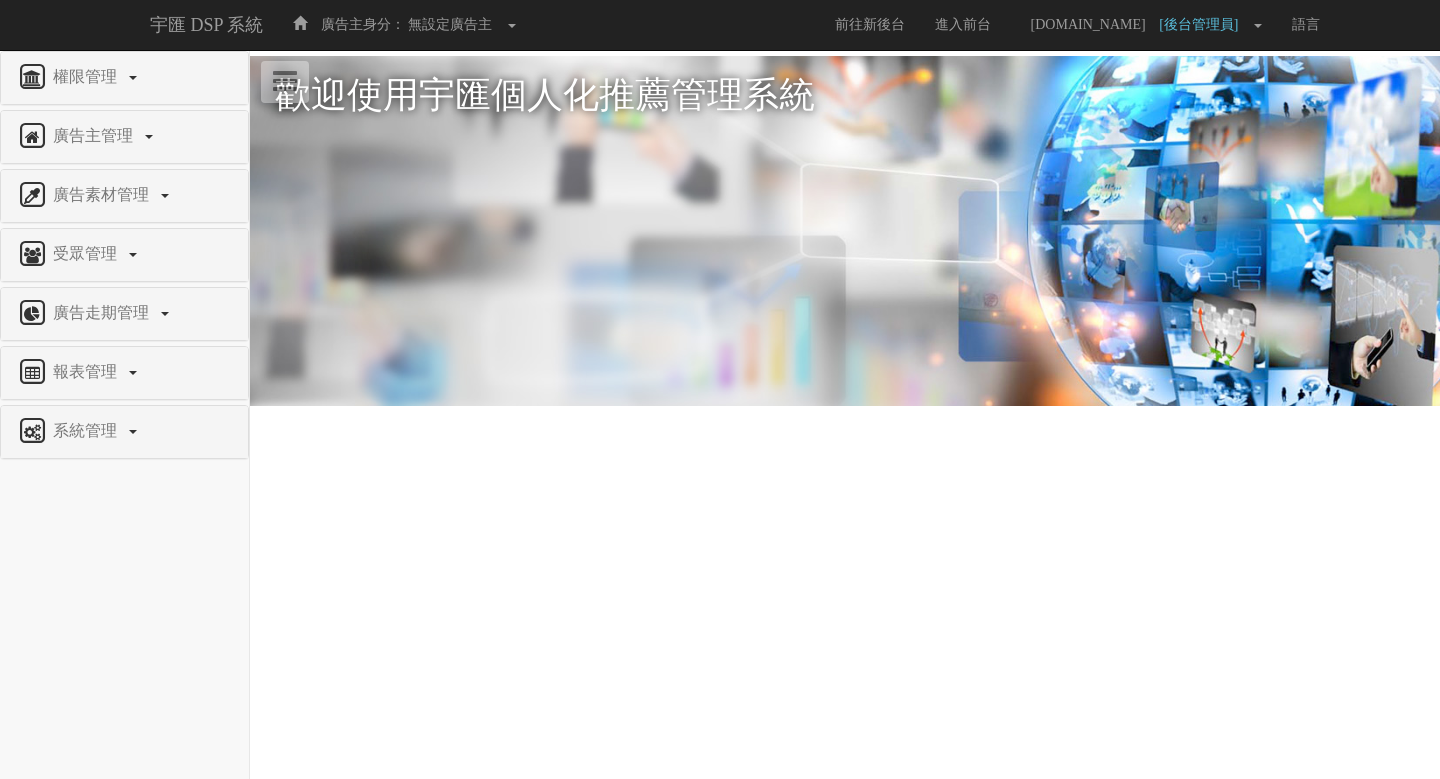 scroll, scrollTop: 0, scrollLeft: 0, axis: both 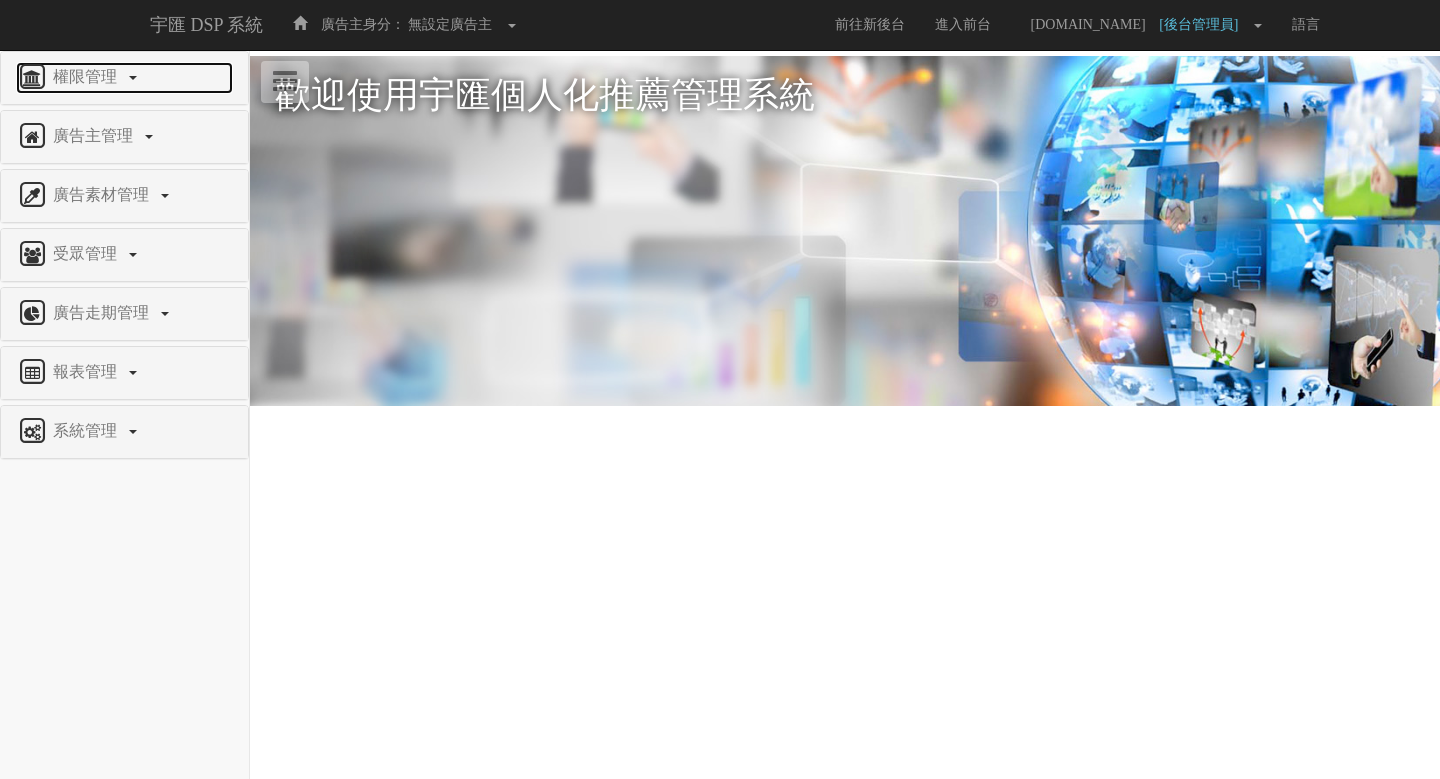 click on "權限管理" at bounding box center [87, 76] 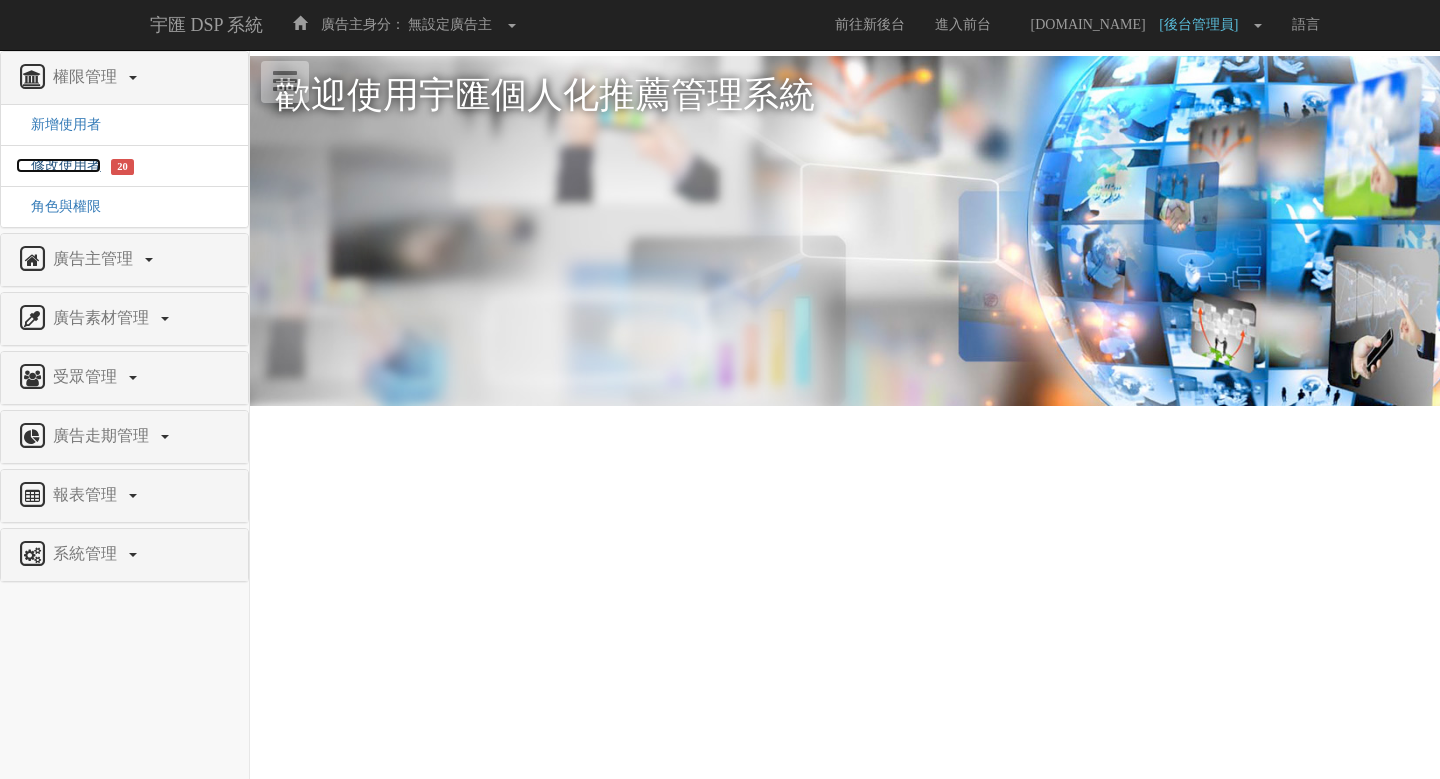 click on "修改使用者" at bounding box center (58, 165) 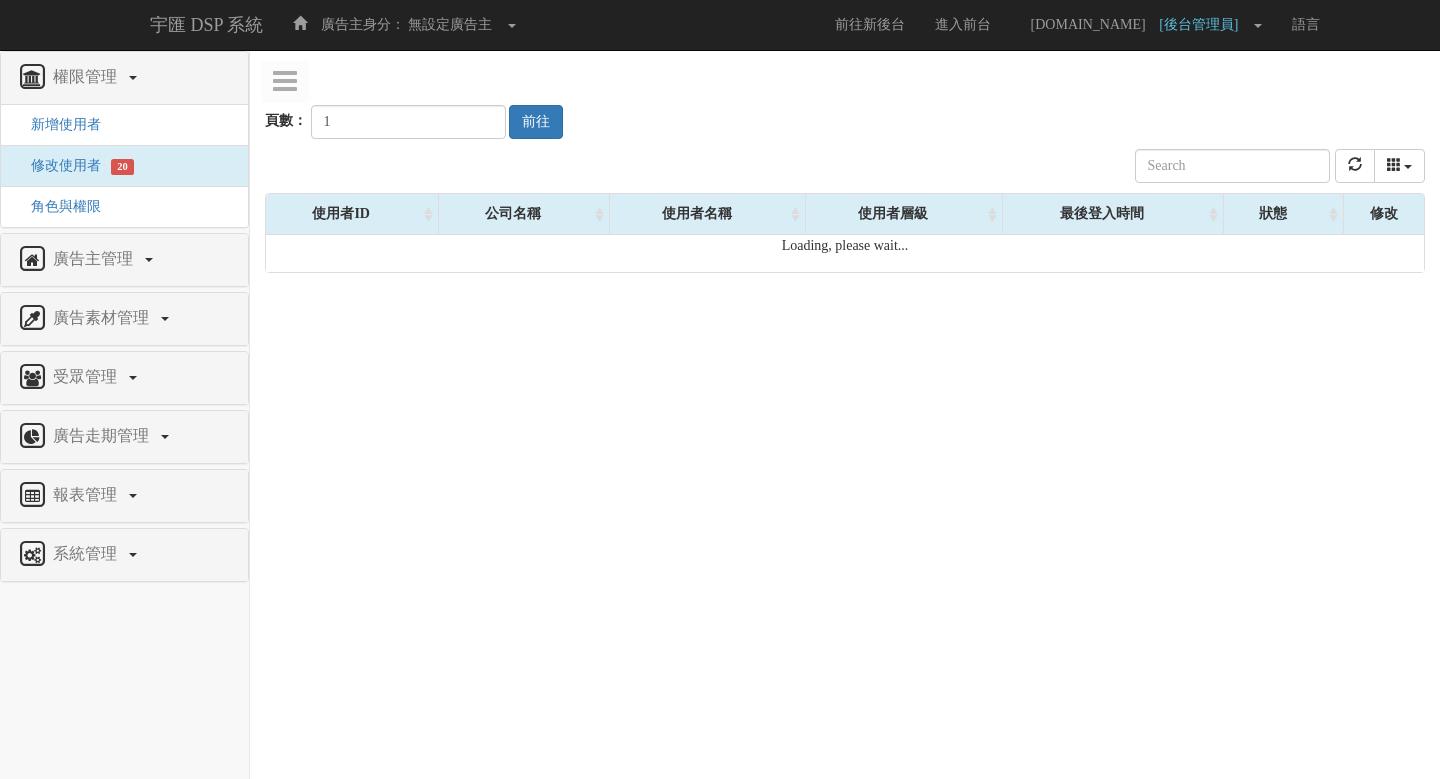 scroll, scrollTop: 0, scrollLeft: 0, axis: both 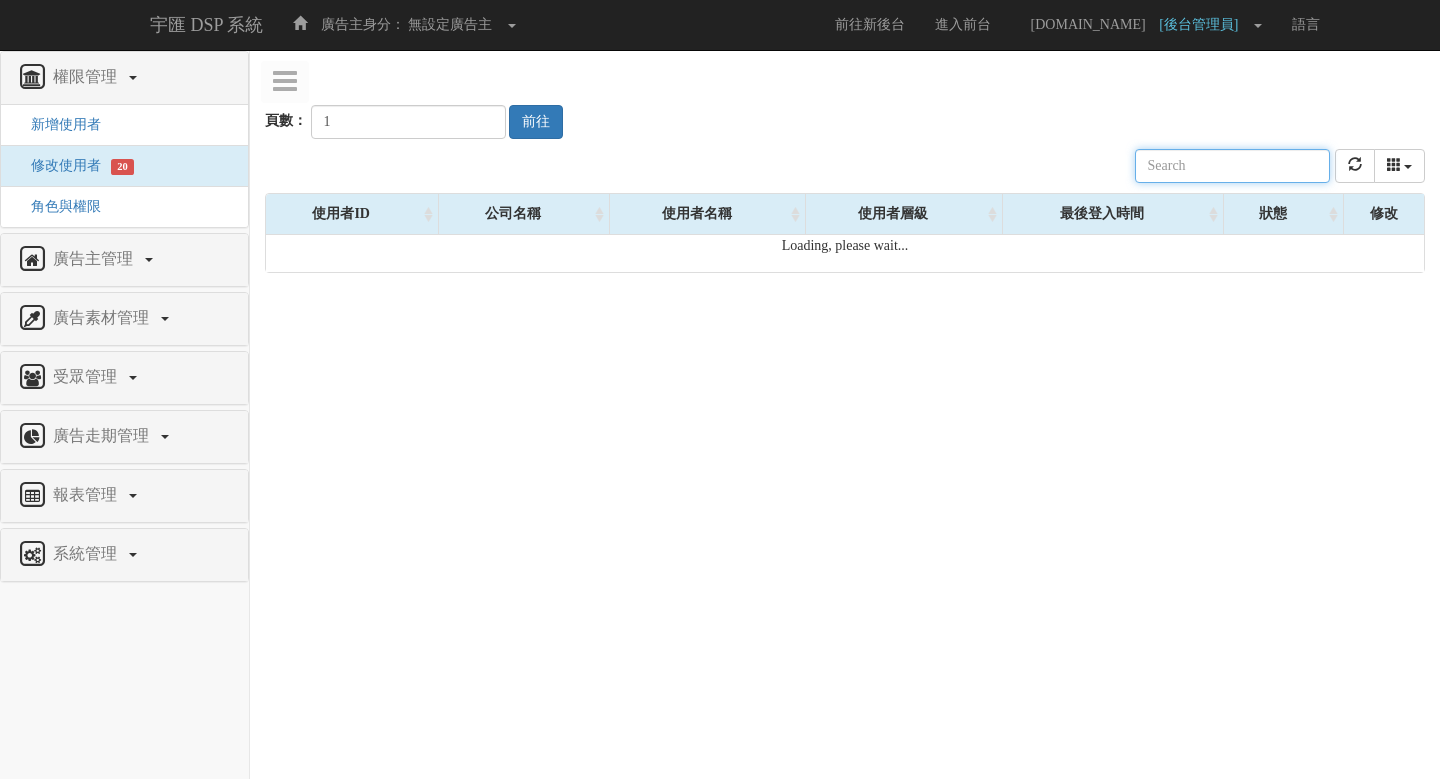 click at bounding box center [1232, 166] 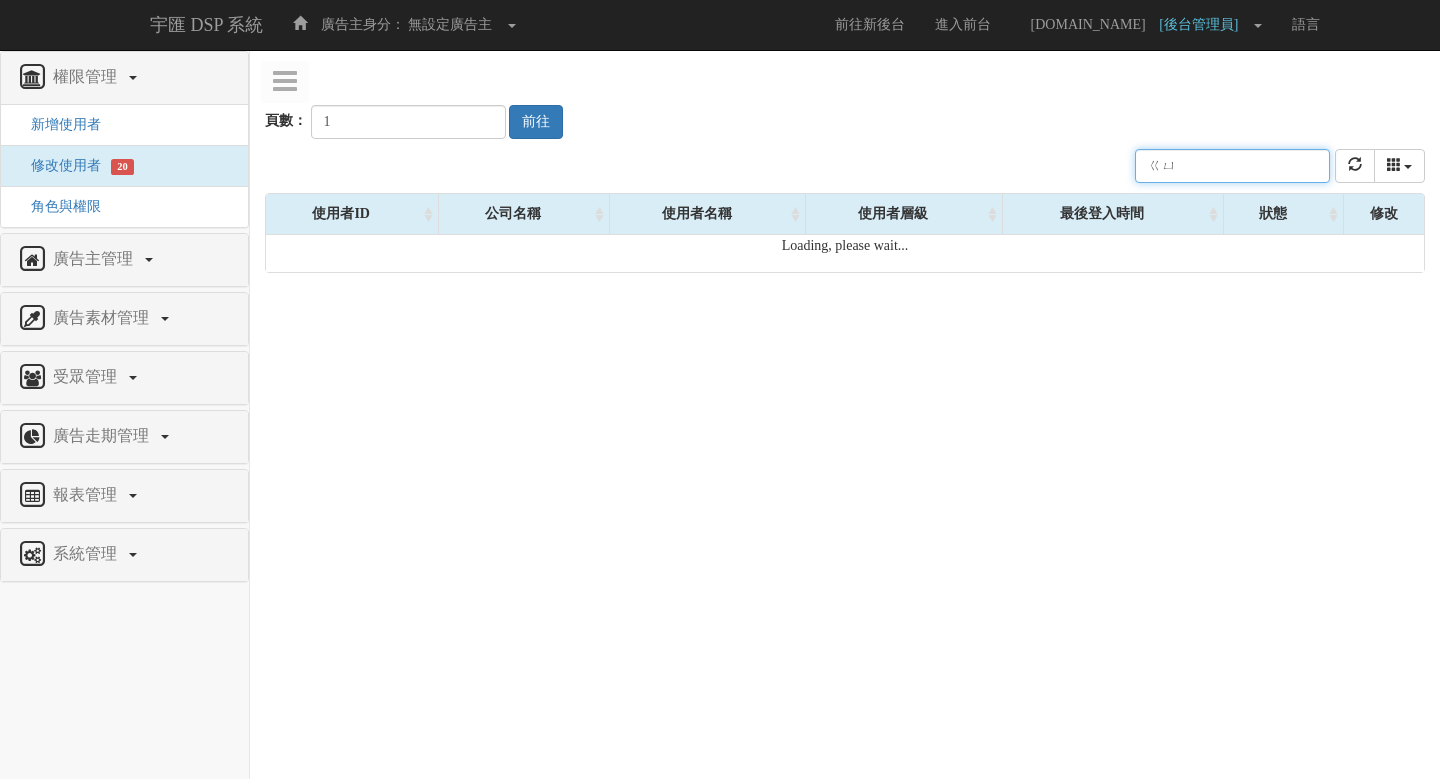 type on "ㄍ" 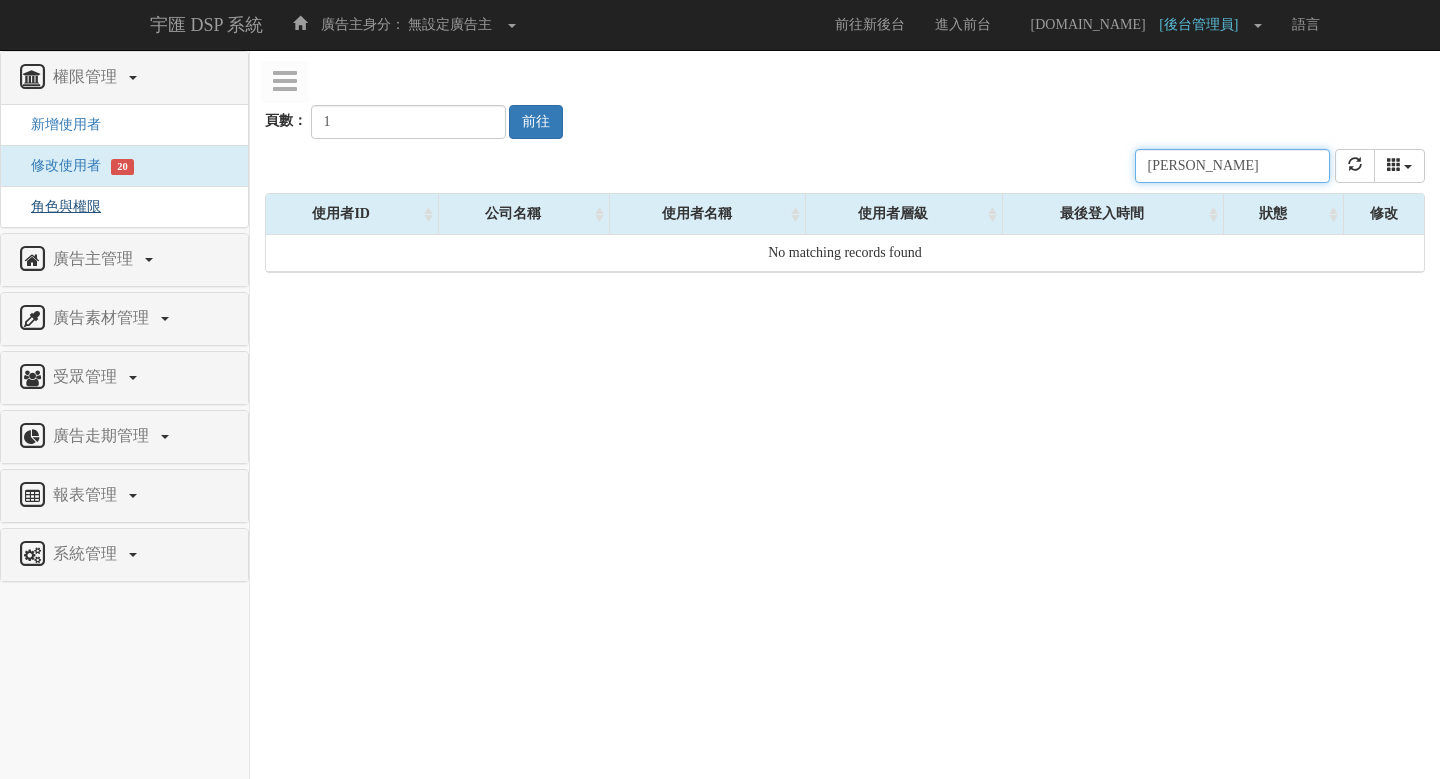 type on "emily" 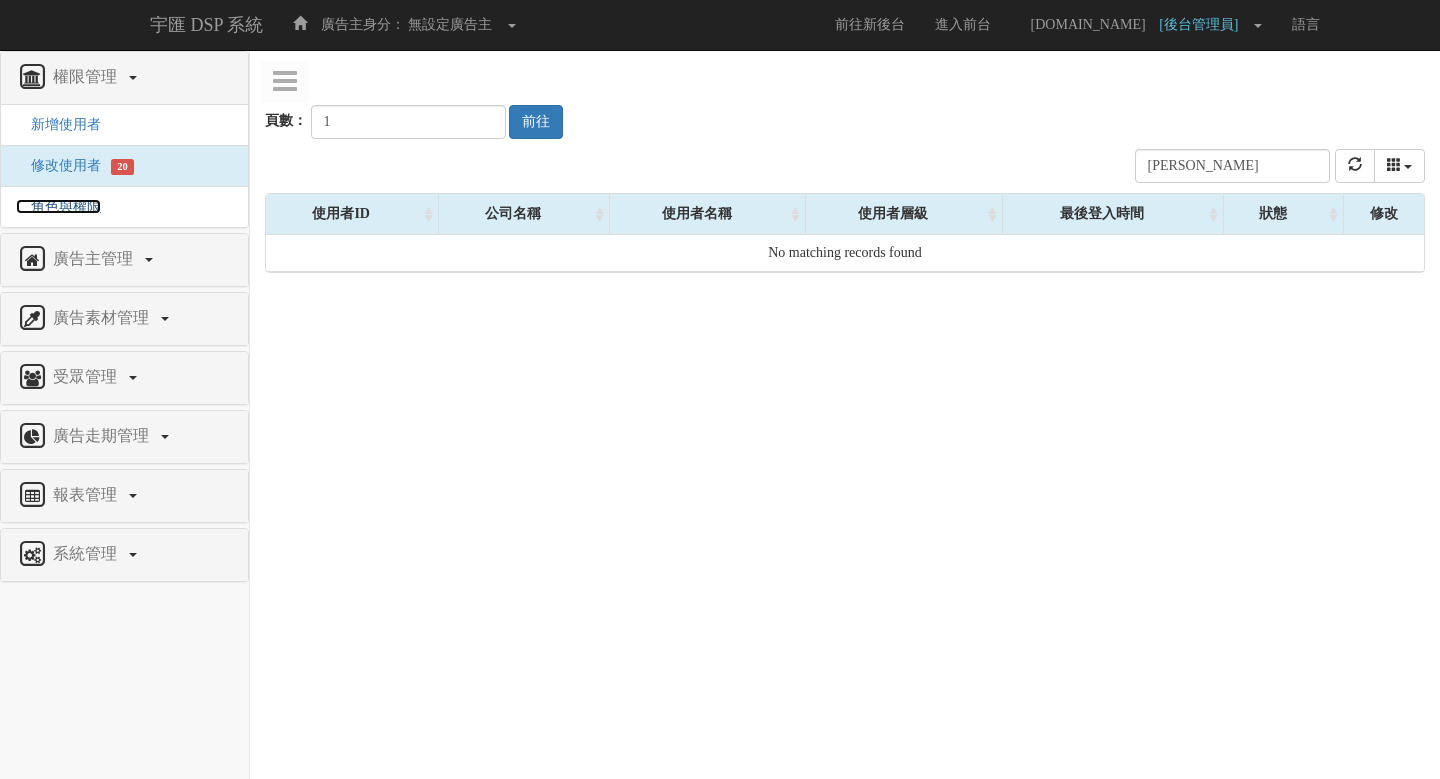 click on "角色與權限" at bounding box center (58, 206) 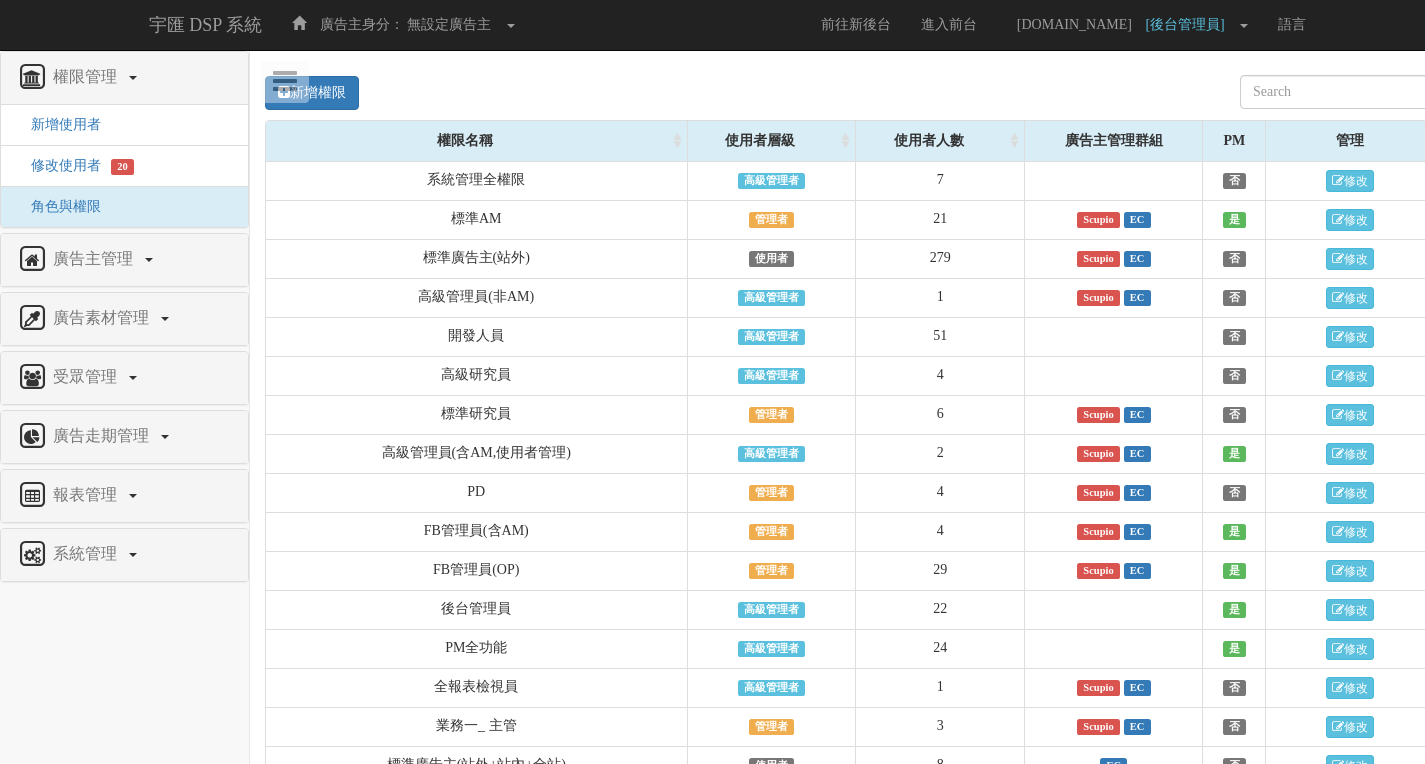 scroll, scrollTop: 0, scrollLeft: 0, axis: both 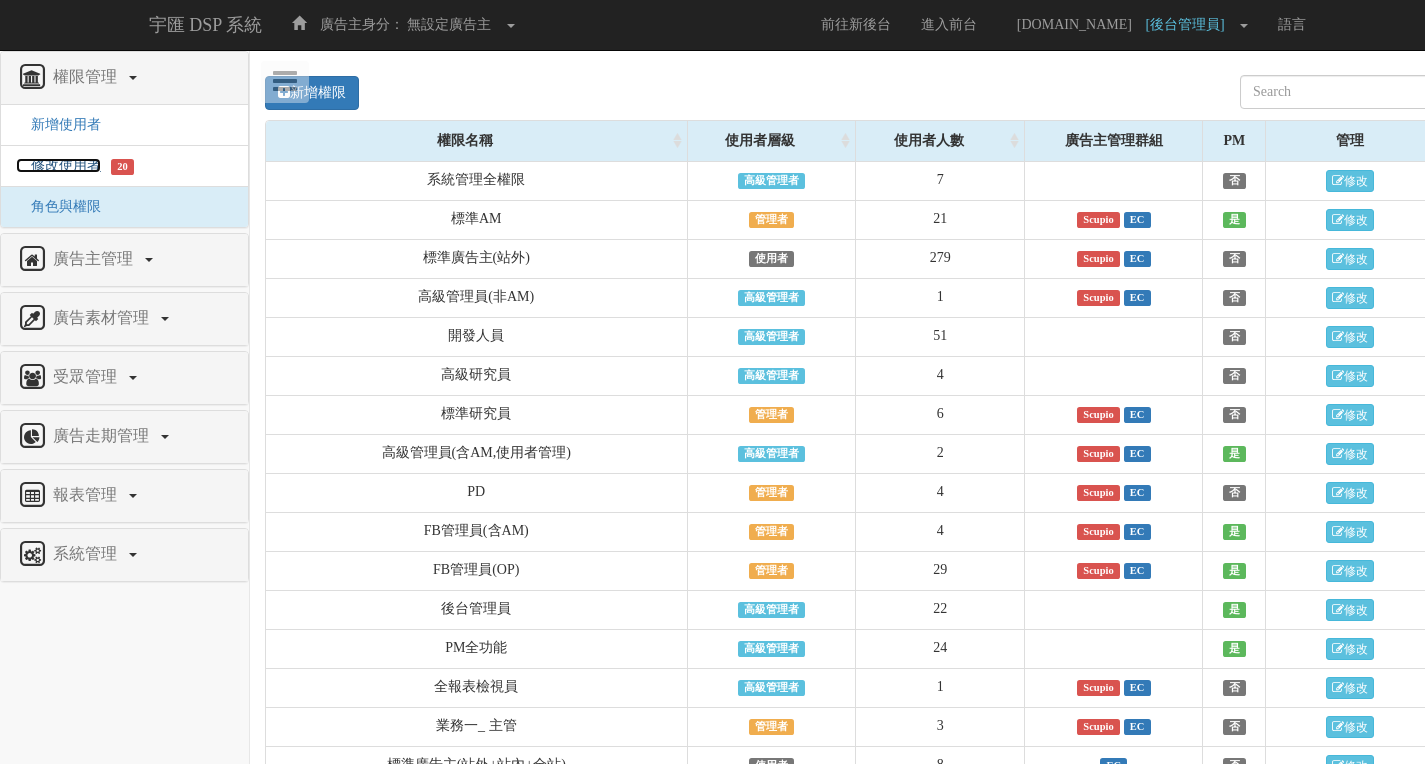 click on "修改使用者" at bounding box center [58, 165] 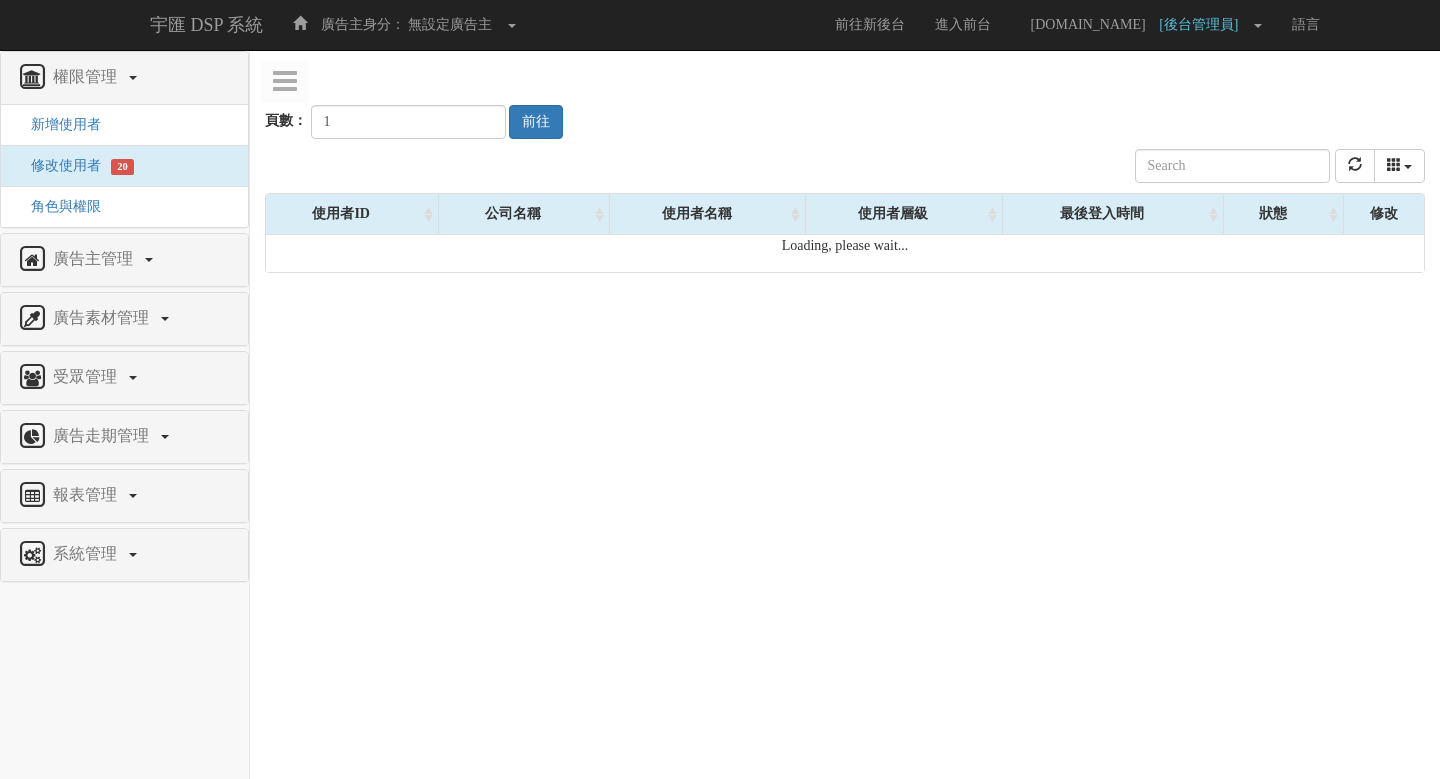 scroll, scrollTop: 0, scrollLeft: 0, axis: both 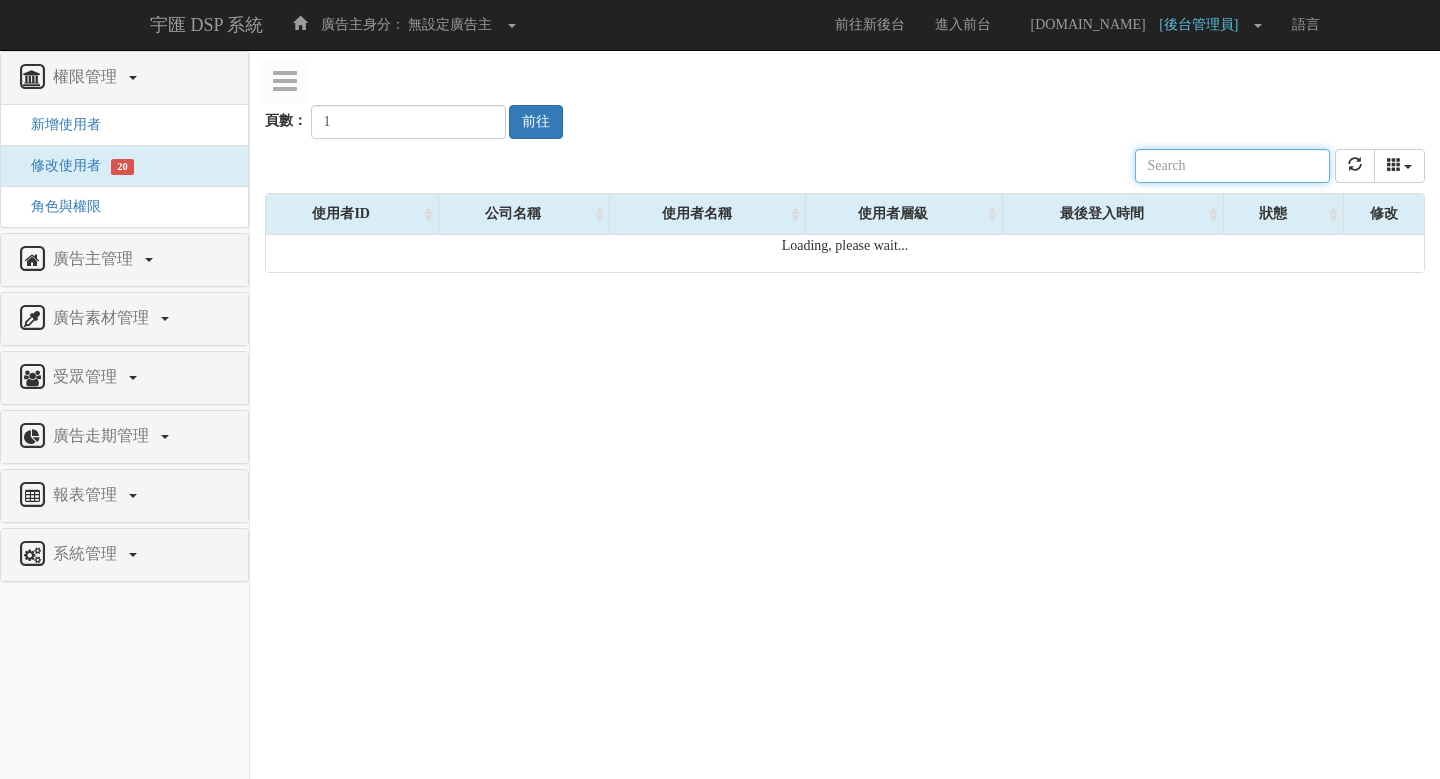 click at bounding box center [1232, 166] 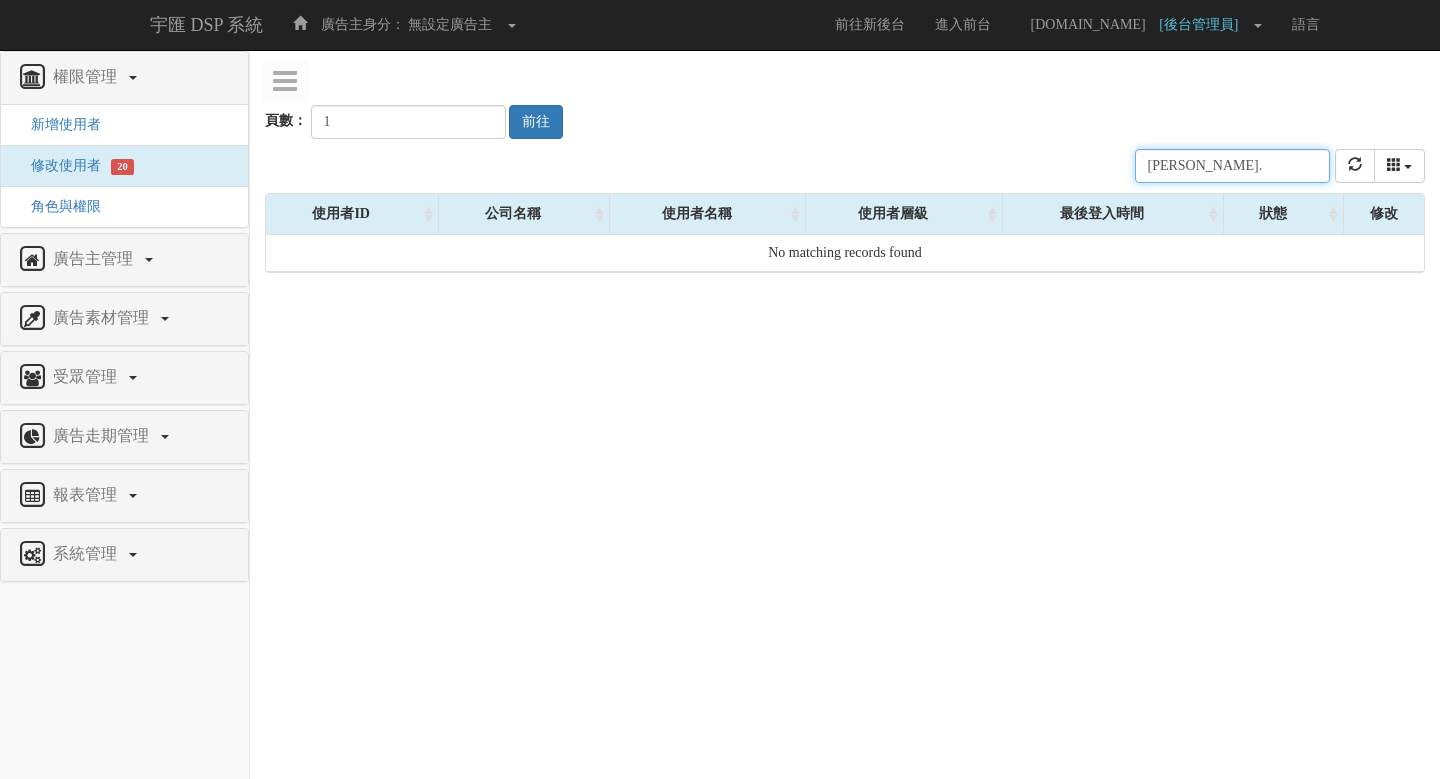 click on "emily." at bounding box center [1232, 166] 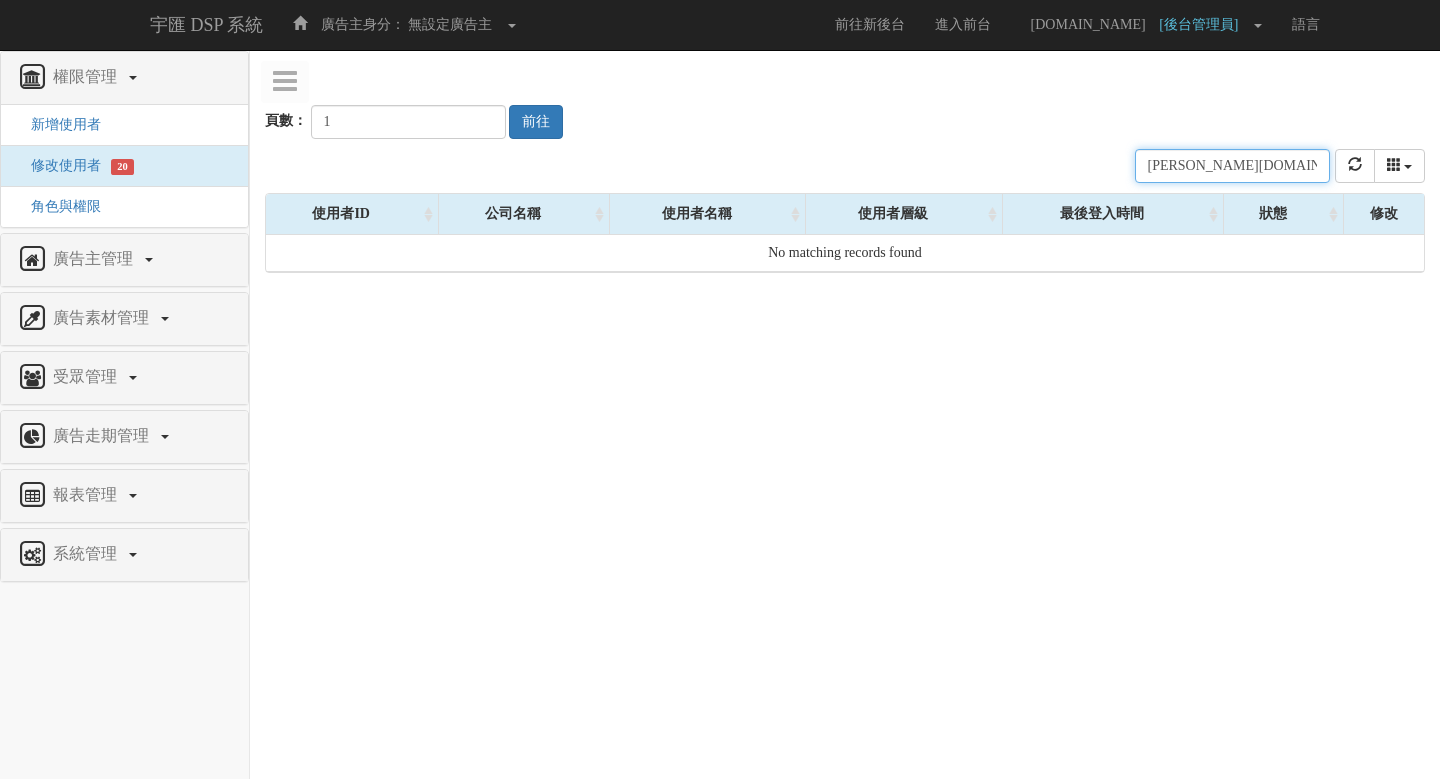 type on "emily.wang" 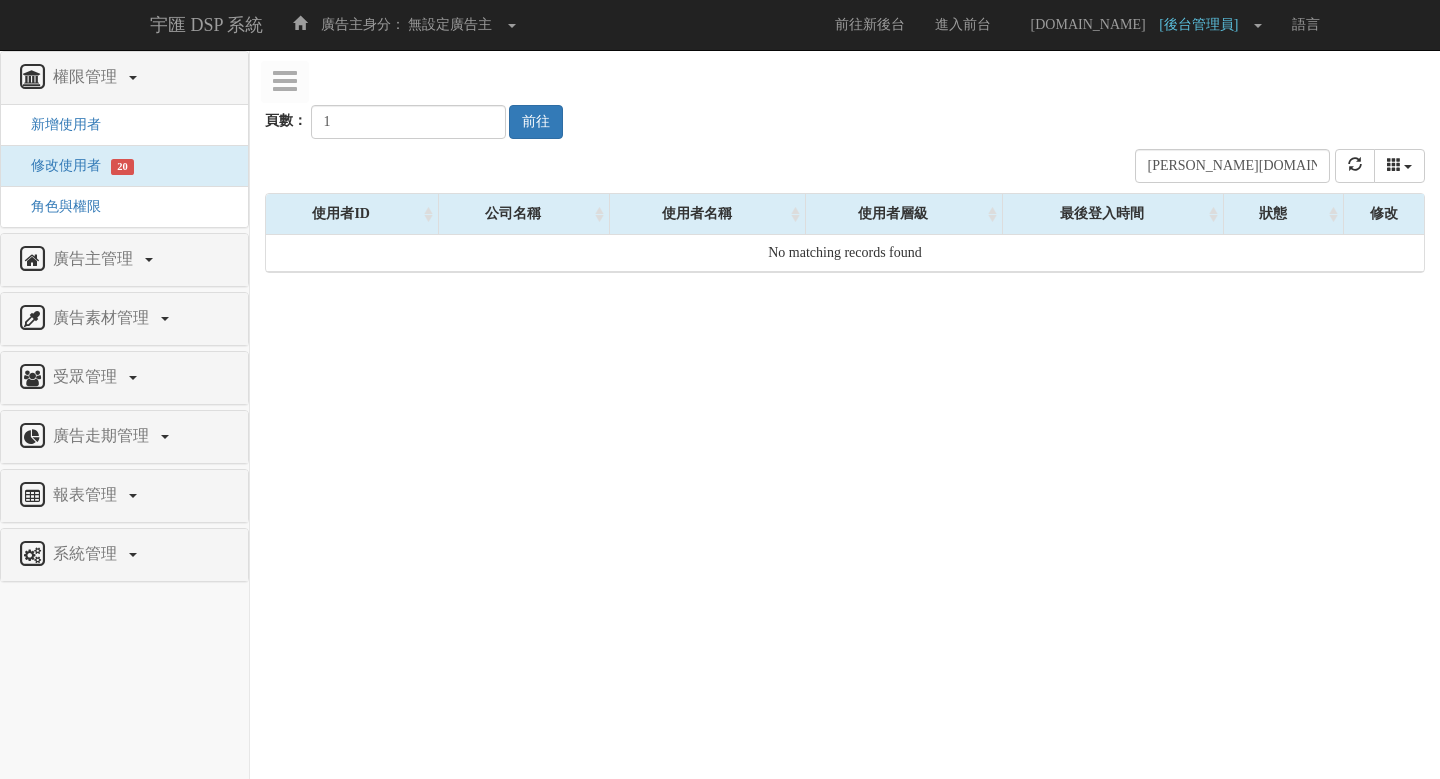 click on "頁數：
1
前往" at bounding box center [845, 102] 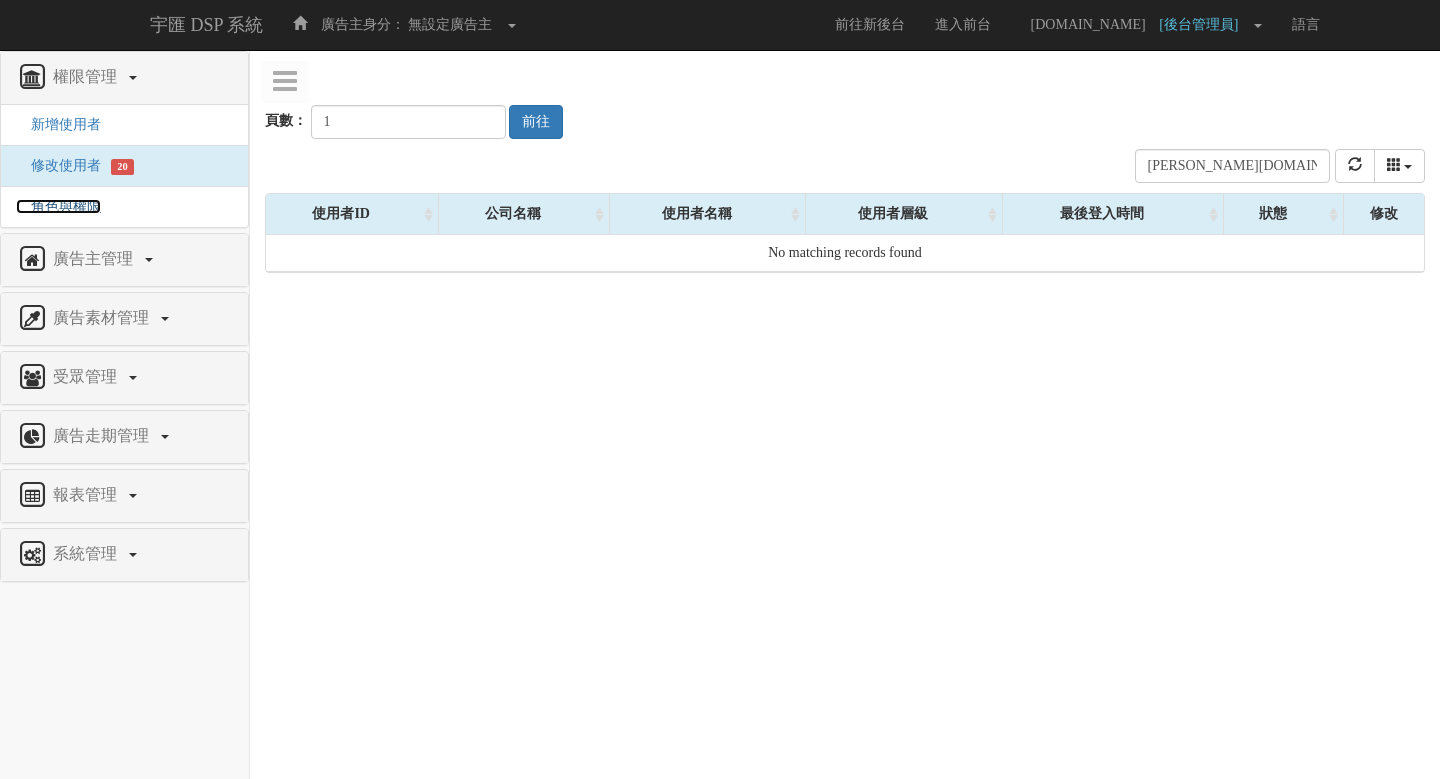 click on "角色與權限" at bounding box center [58, 206] 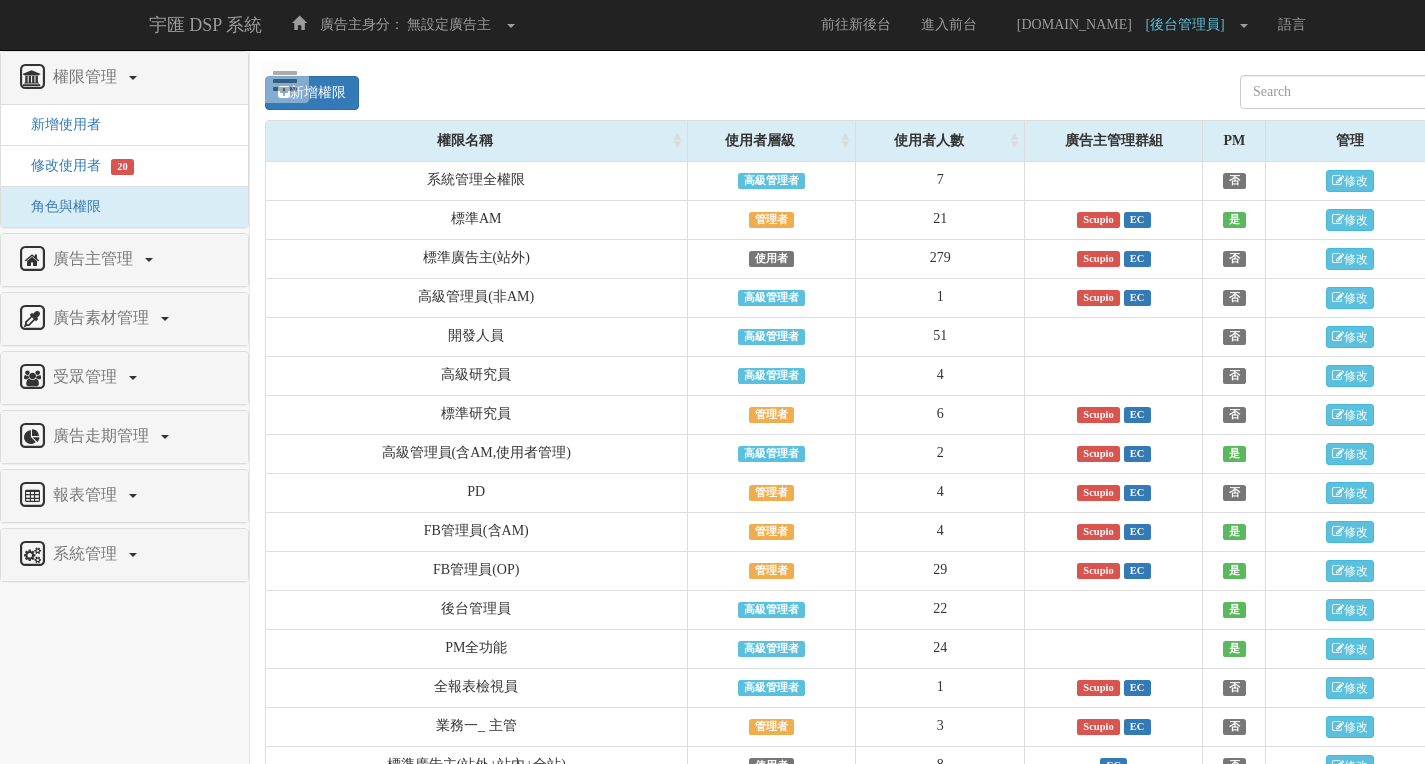 scroll, scrollTop: 0, scrollLeft: 0, axis: both 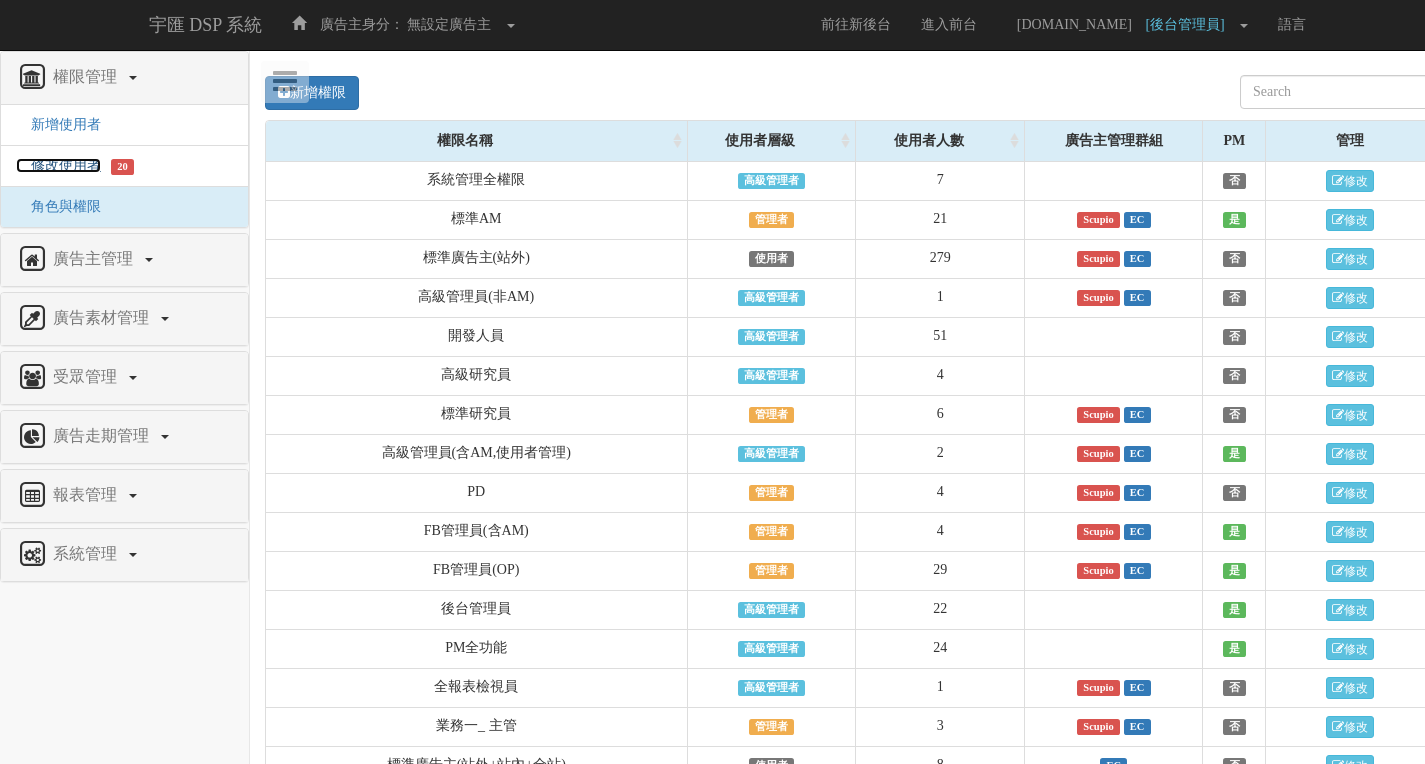 click on "修改使用者" at bounding box center [58, 165] 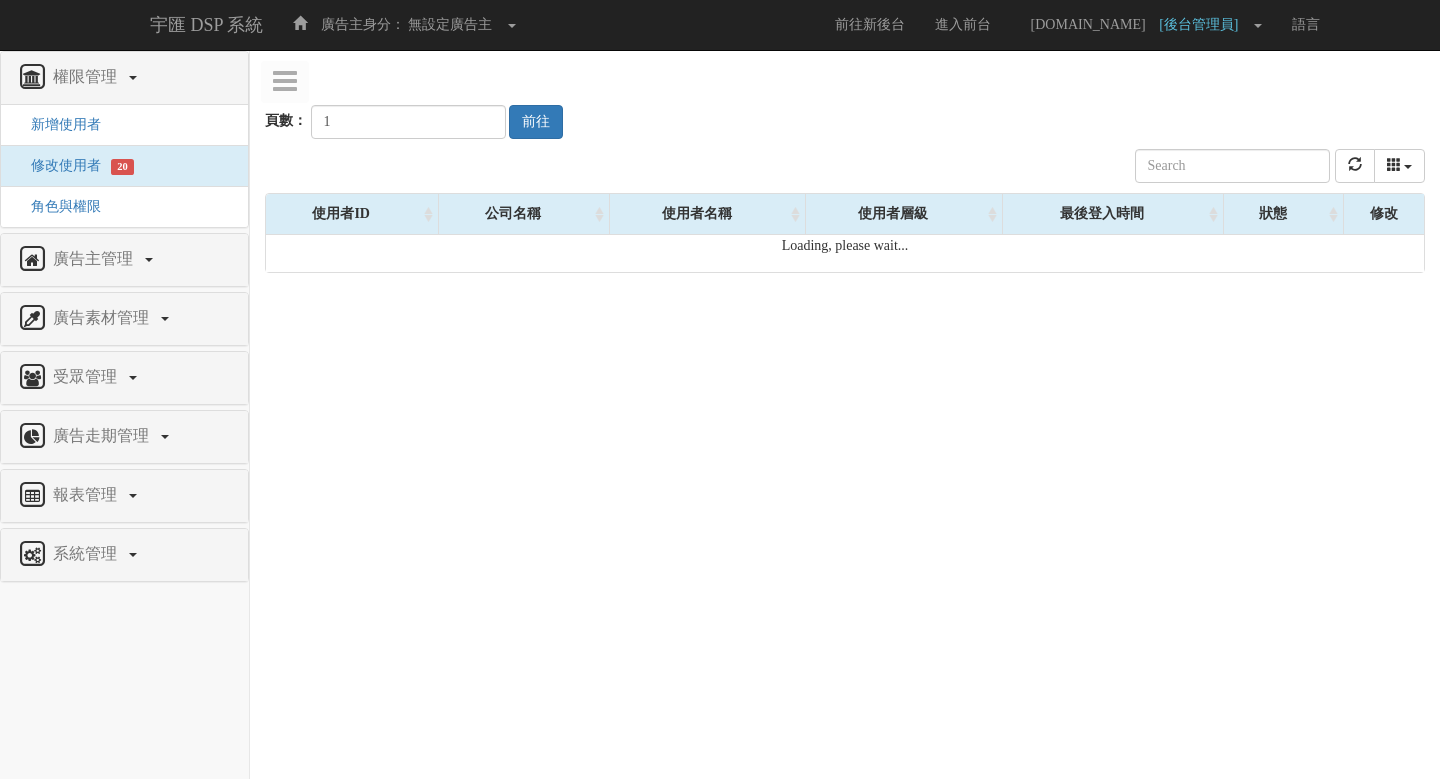 scroll, scrollTop: 0, scrollLeft: 0, axis: both 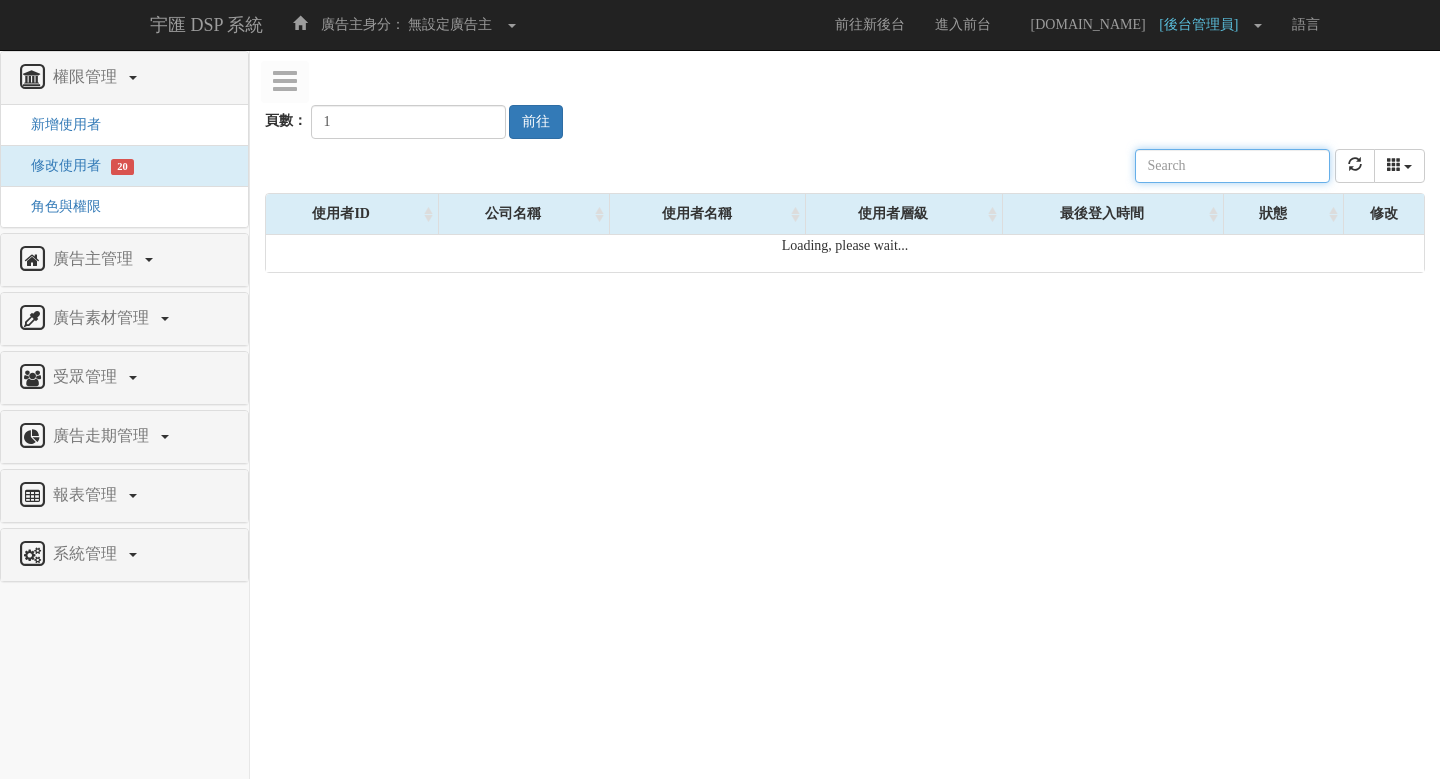 click at bounding box center (1232, 166) 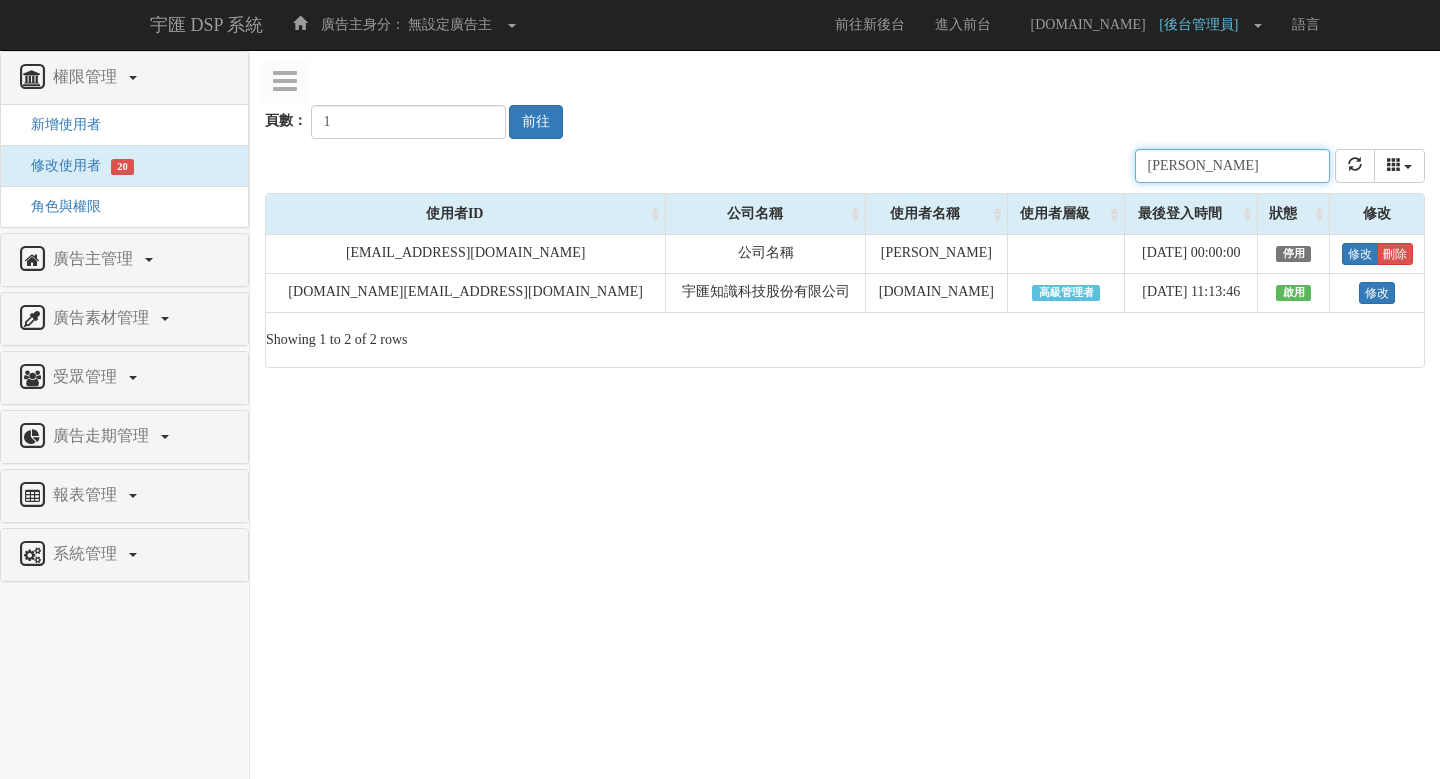 click on "rebecca" at bounding box center [1232, 166] 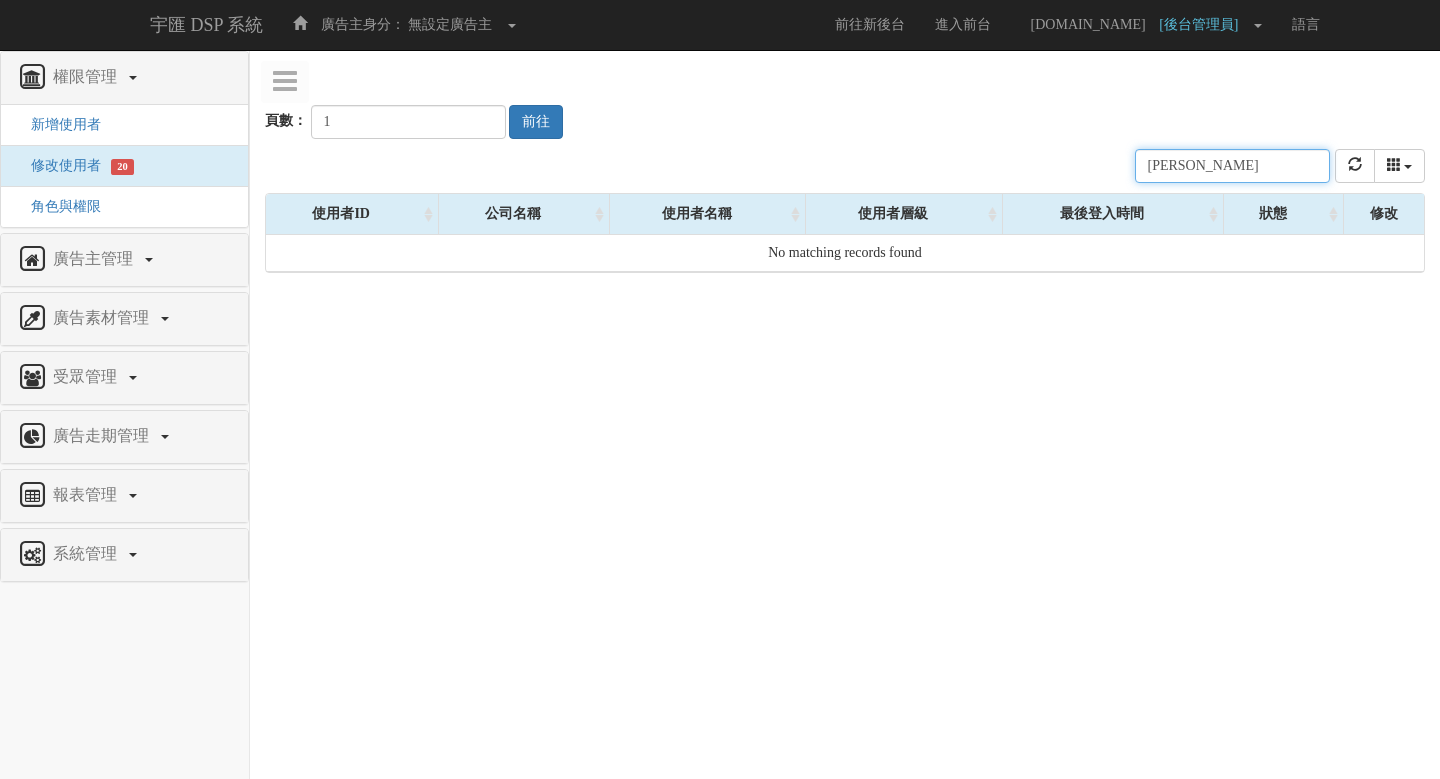 type on "emily" 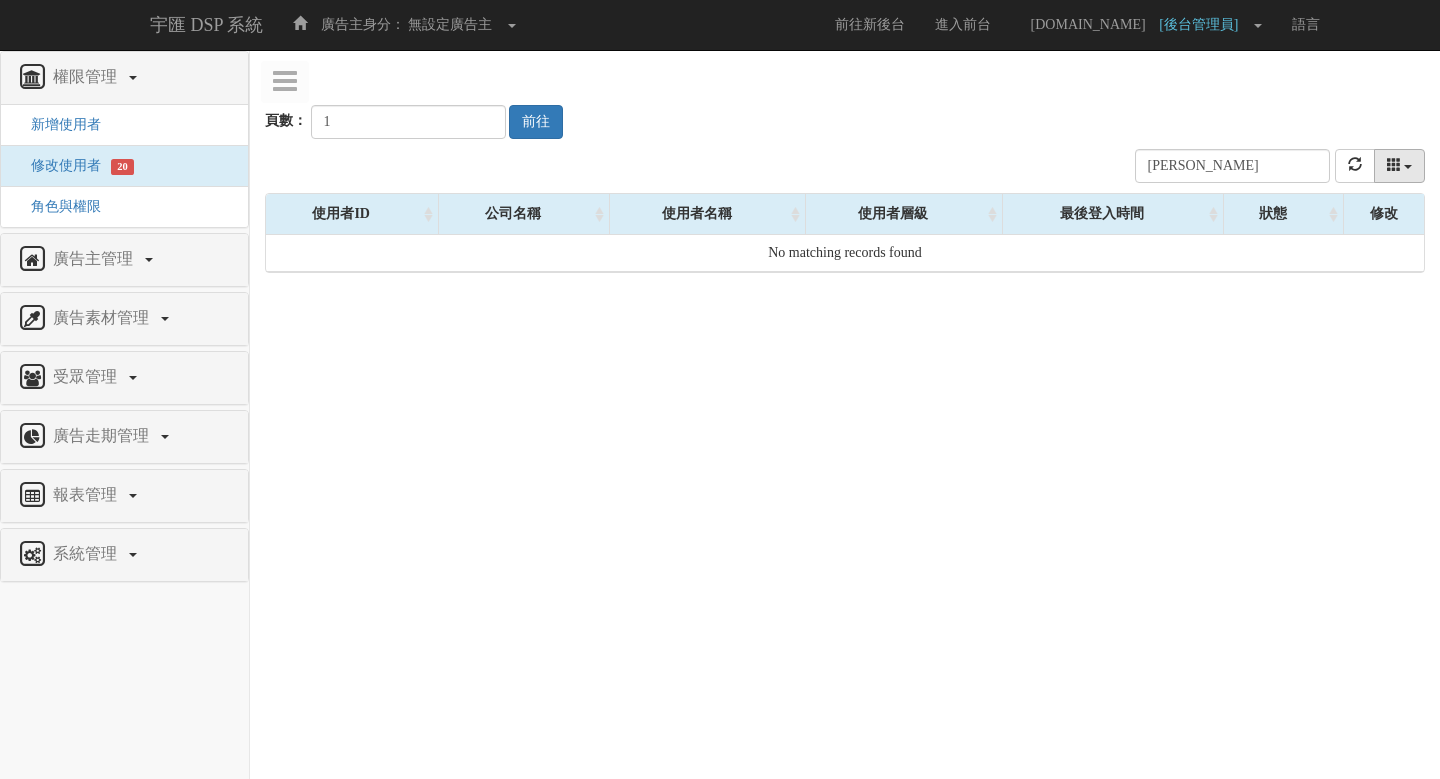 click at bounding box center (1400, 166) 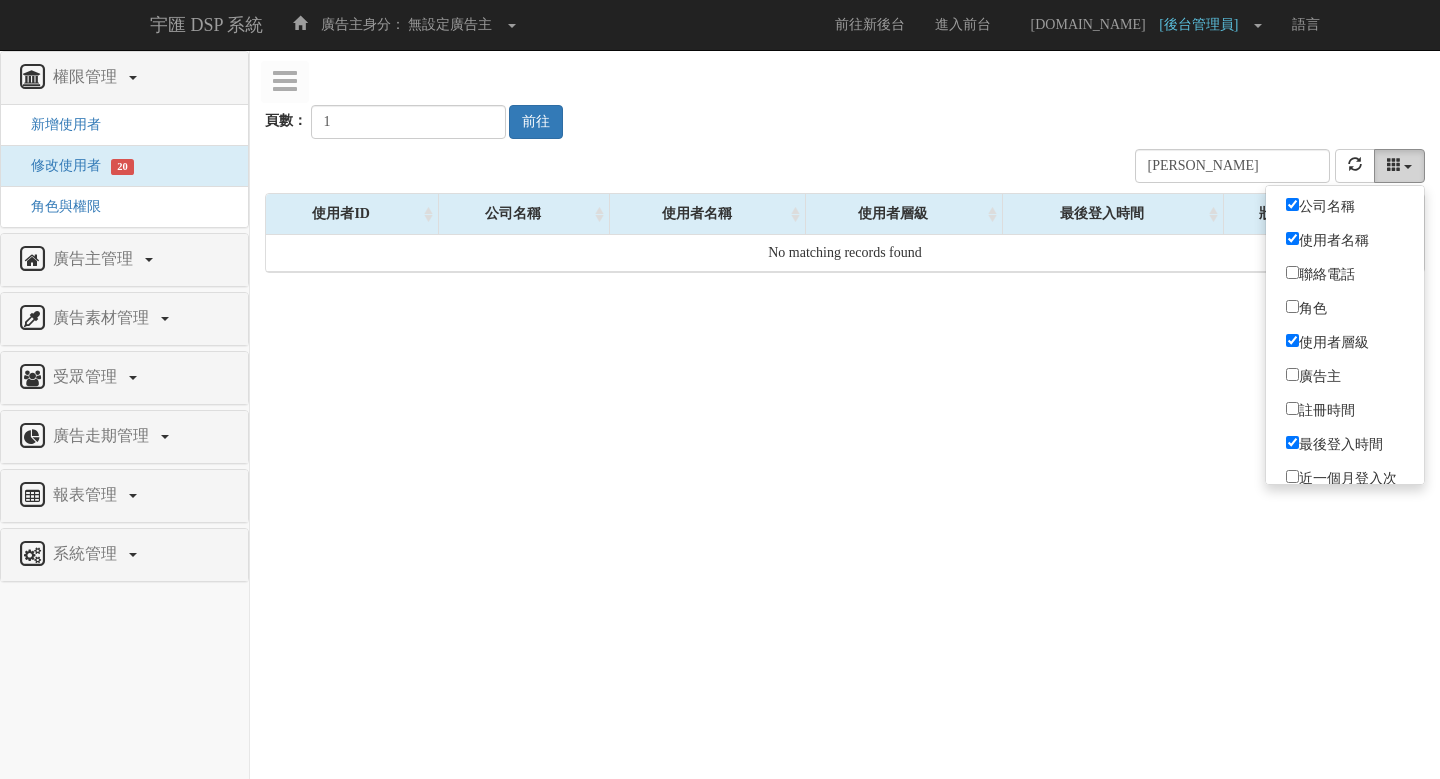 click at bounding box center (1400, 166) 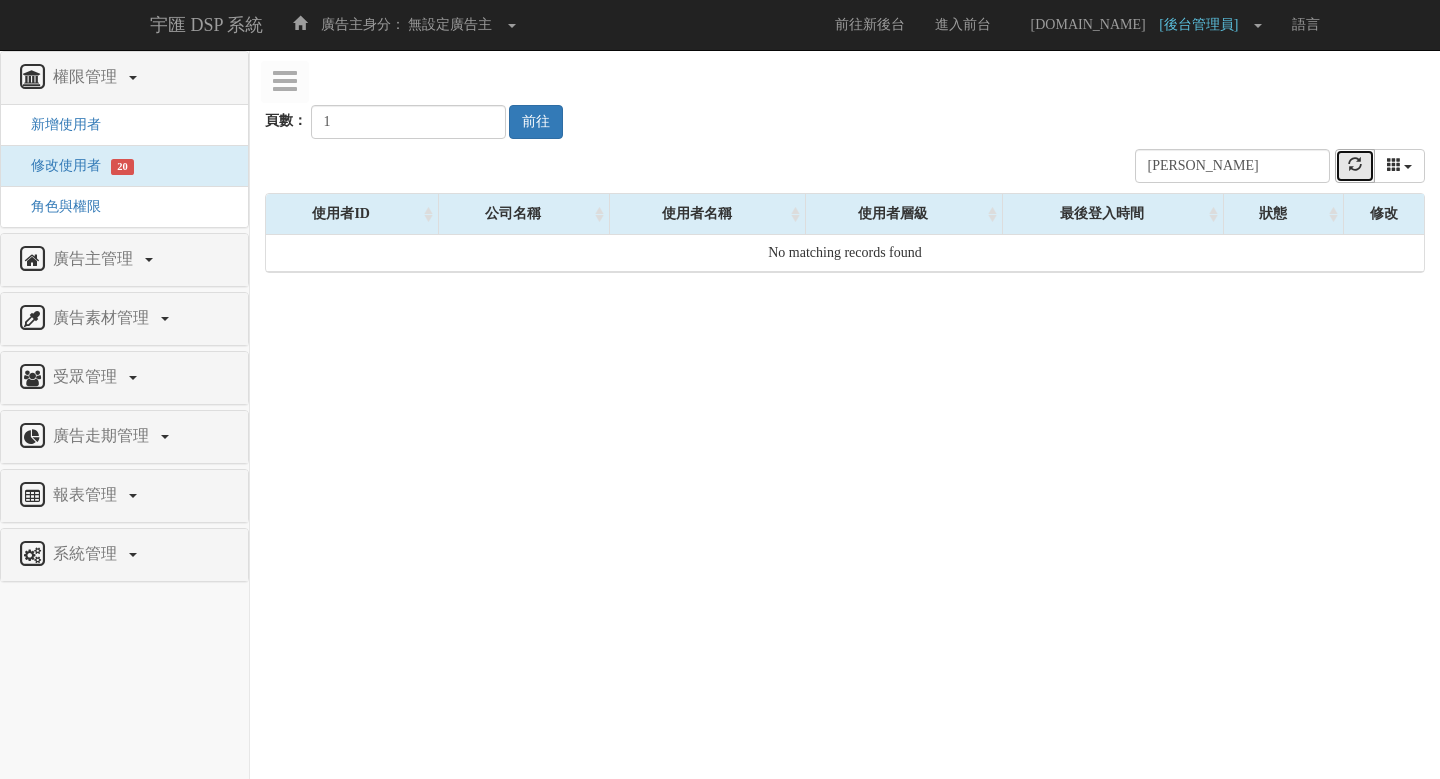 click at bounding box center [1355, 164] 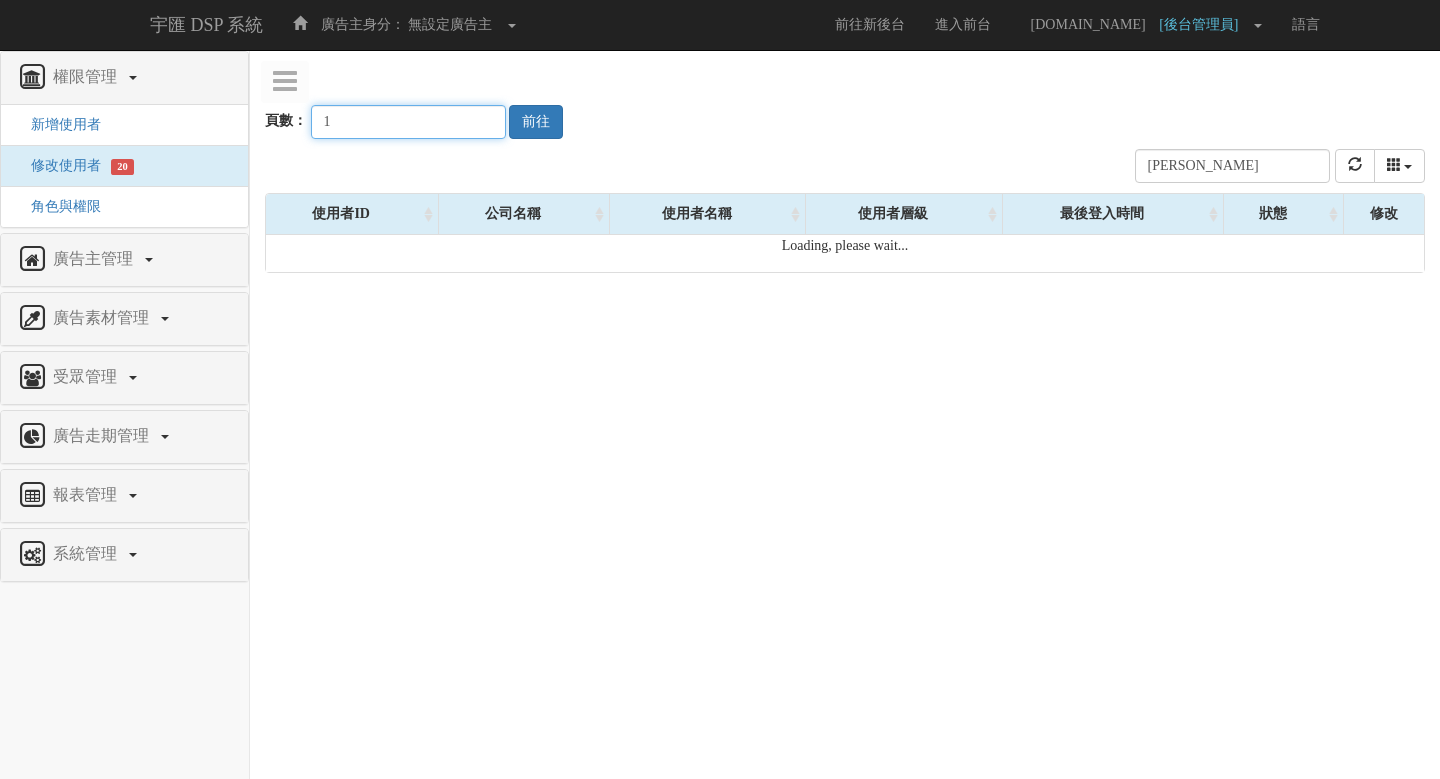 click on "1" at bounding box center (408, 122) 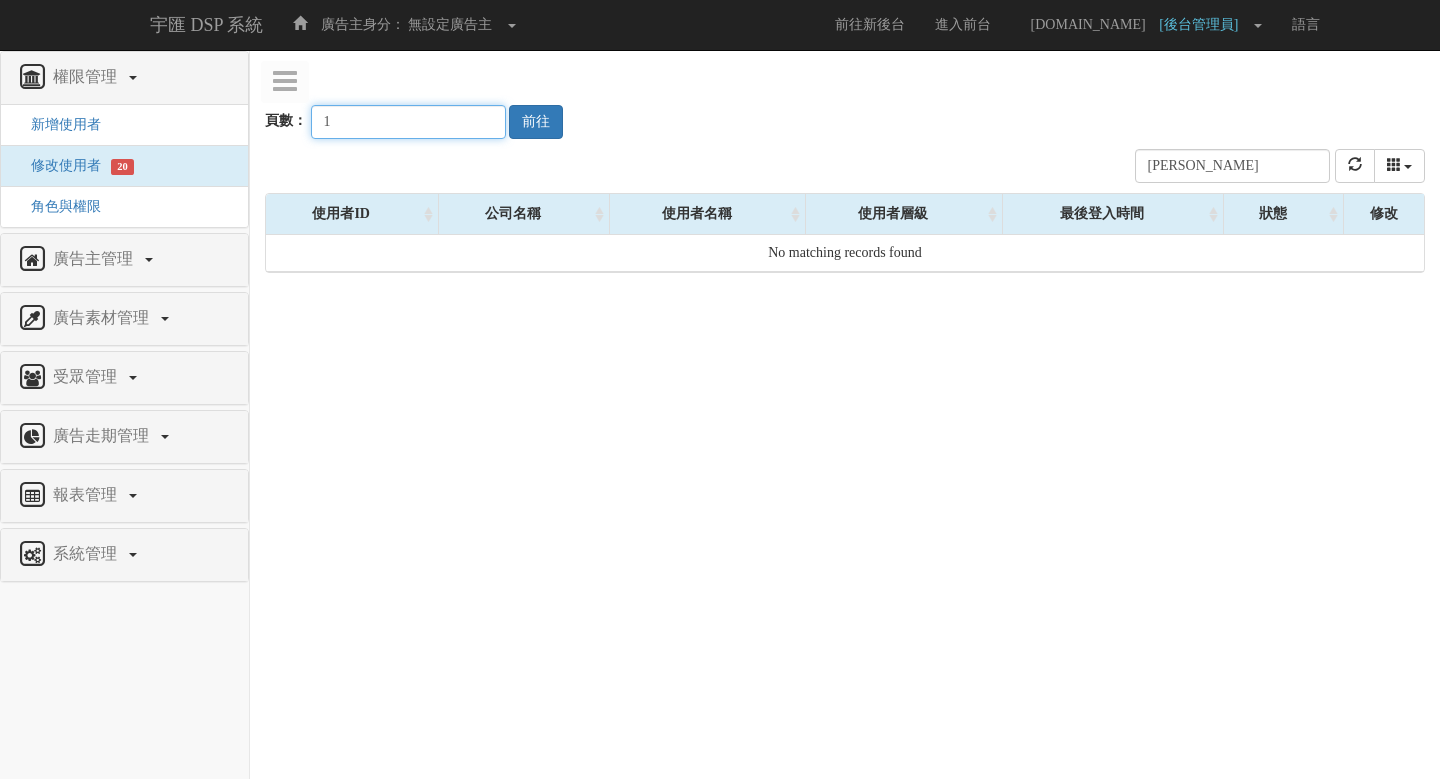 click on "1" at bounding box center (408, 122) 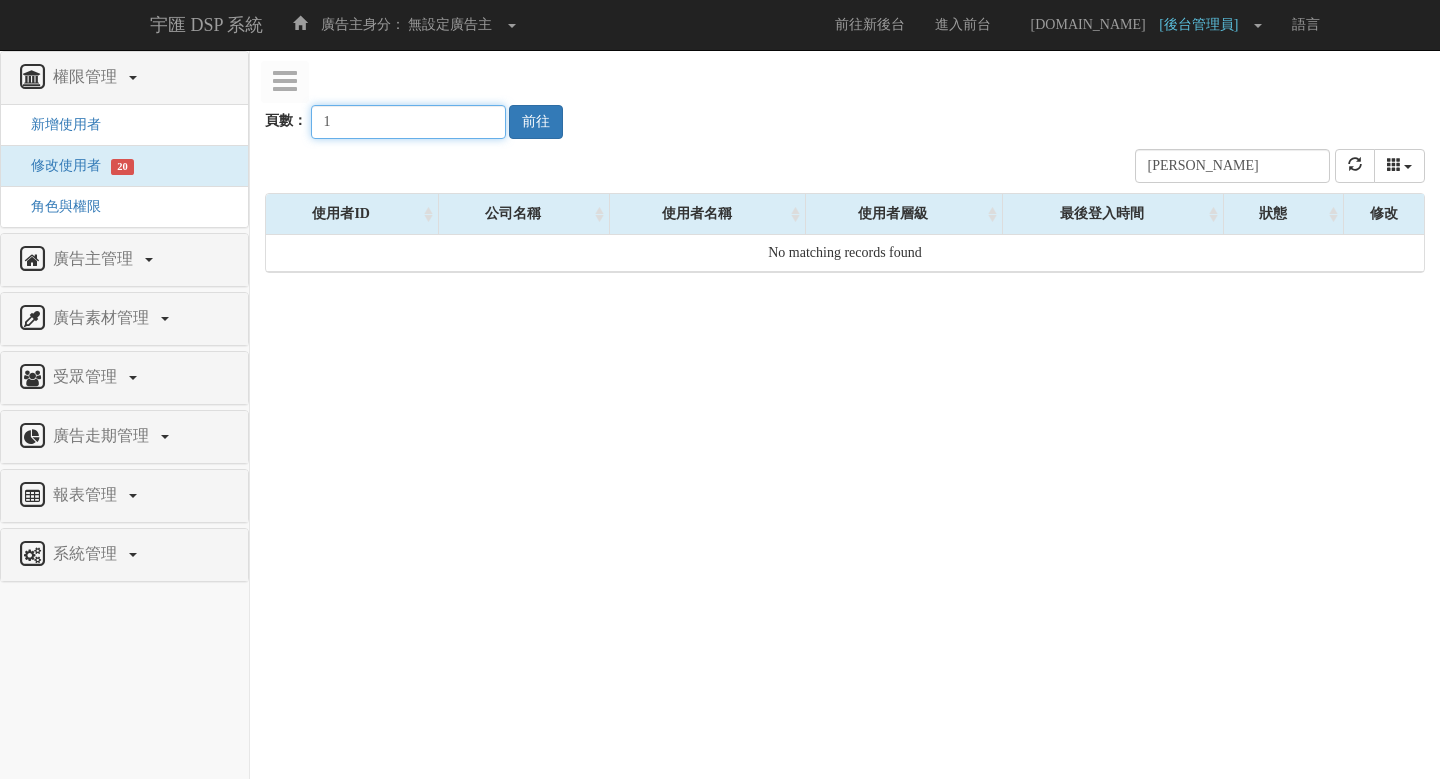 click on "1" at bounding box center [408, 122] 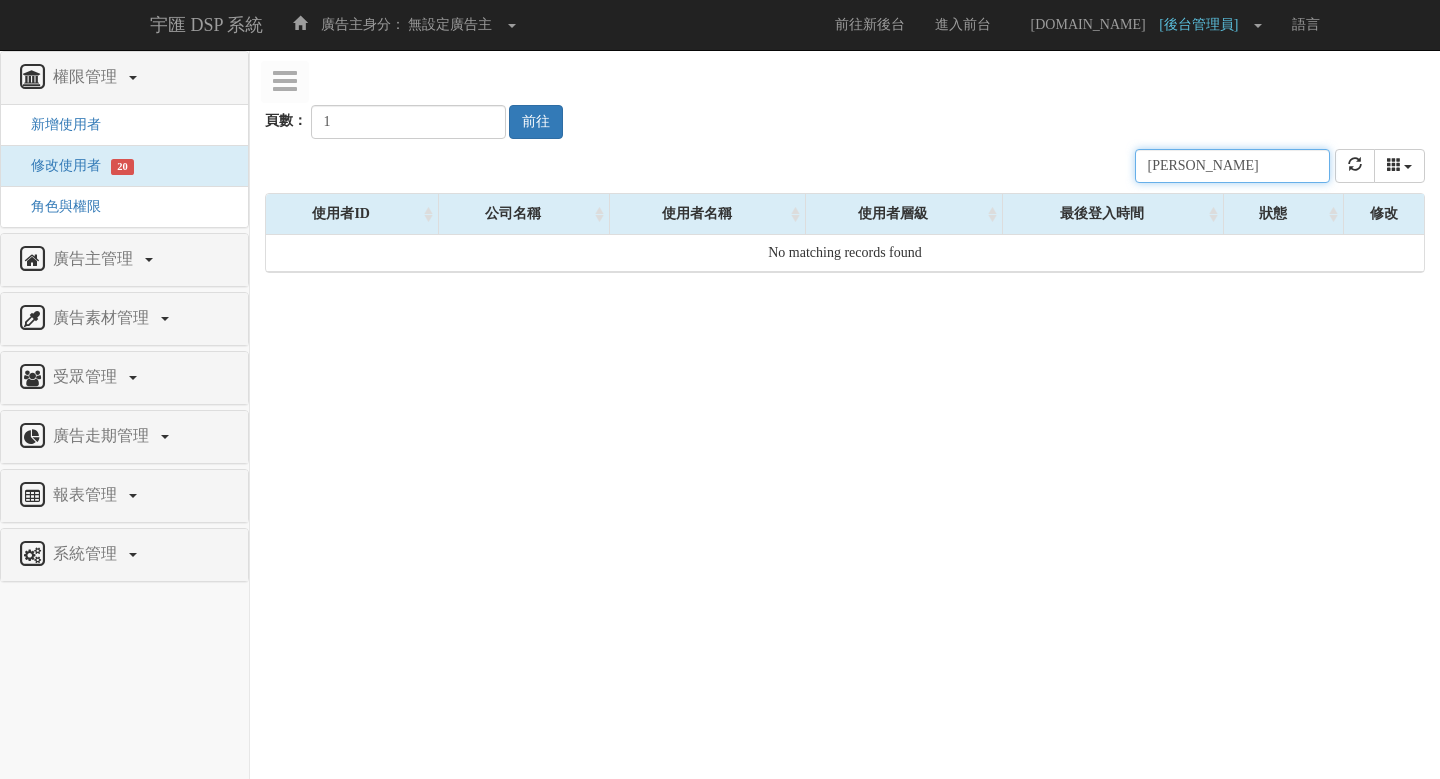 click on "emily" at bounding box center [1232, 166] 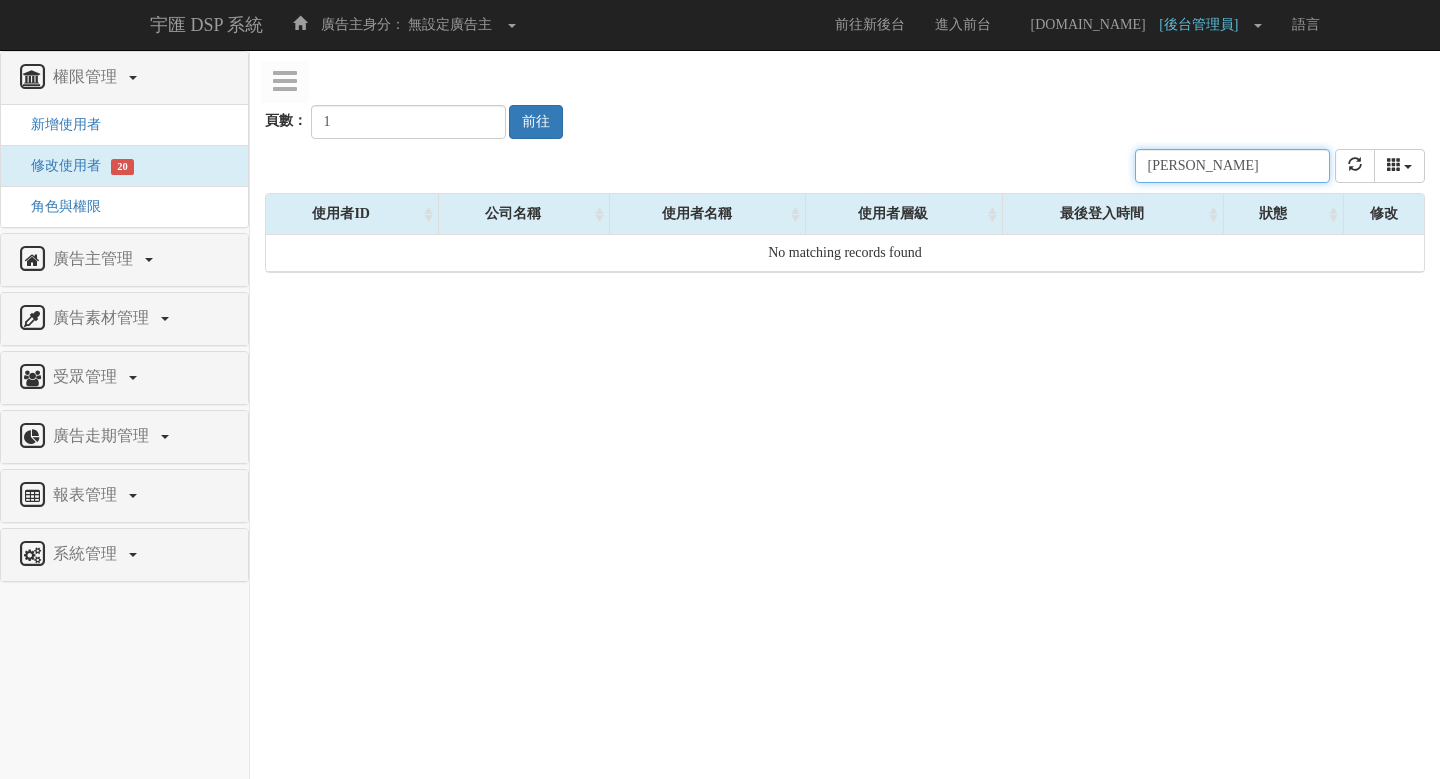 click on "emily" at bounding box center (1232, 166) 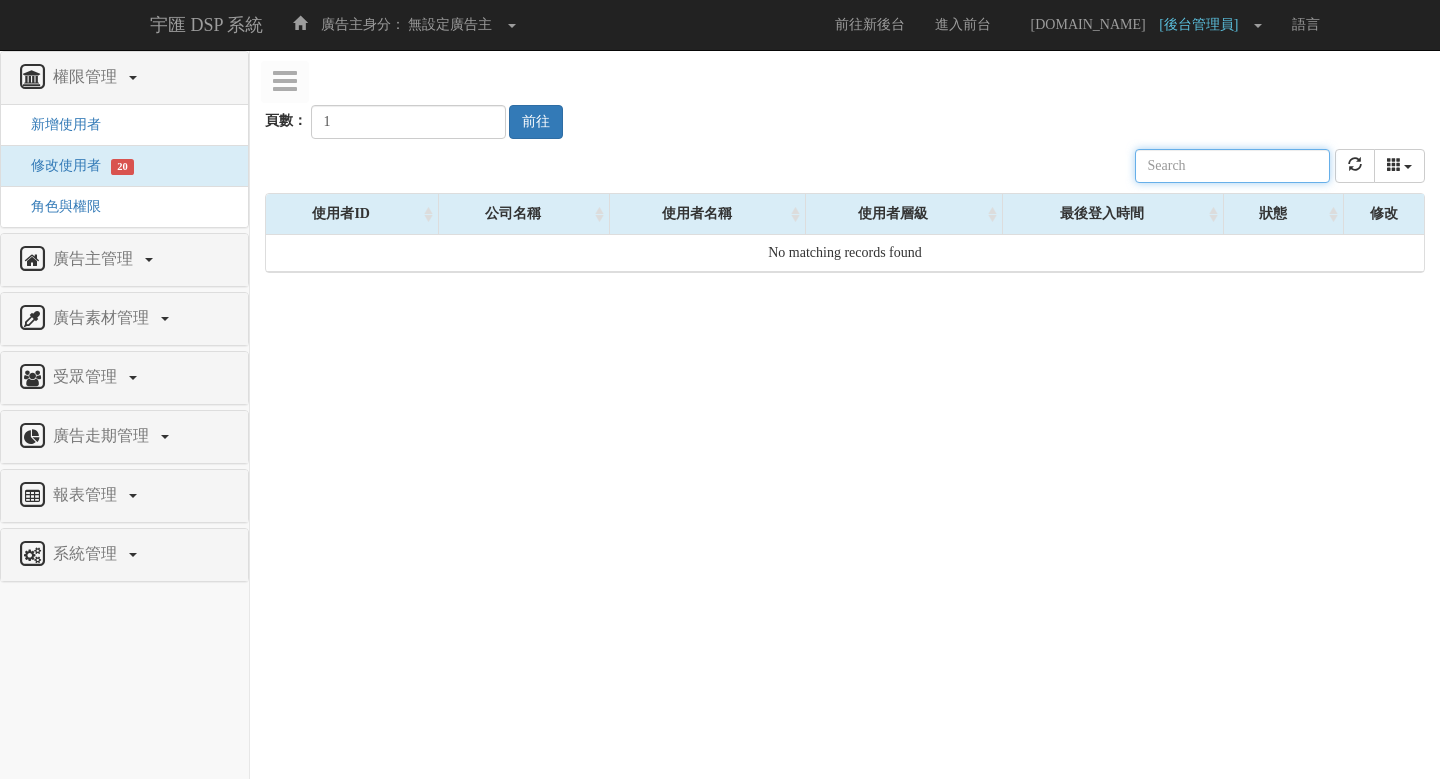 type 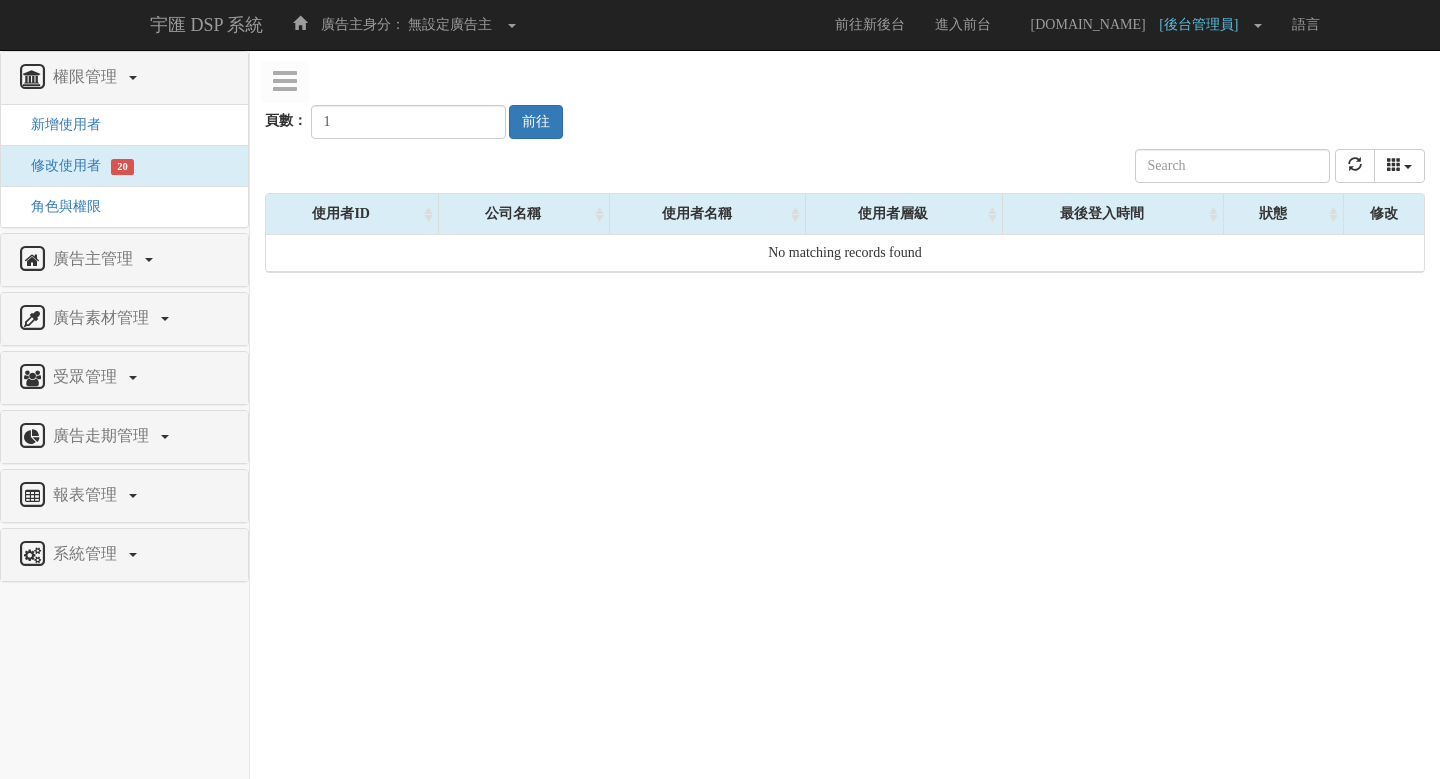 click on "公司名稱  使用者名稱  聯絡電話  角色  使用者層級  廣告主  註冊時間  最後登入時間  近一個月登入次數  狀態" at bounding box center [845, 166] 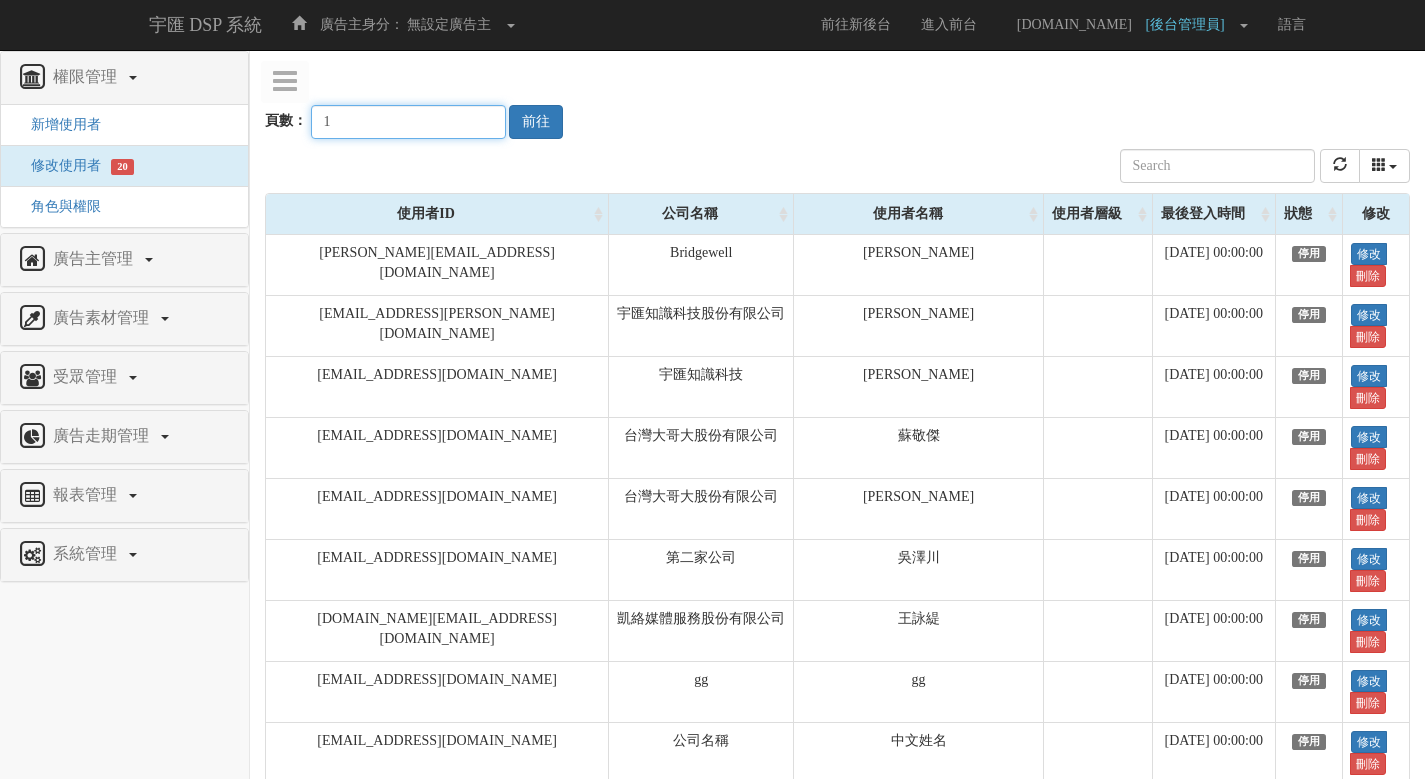 click on "1" at bounding box center (408, 122) 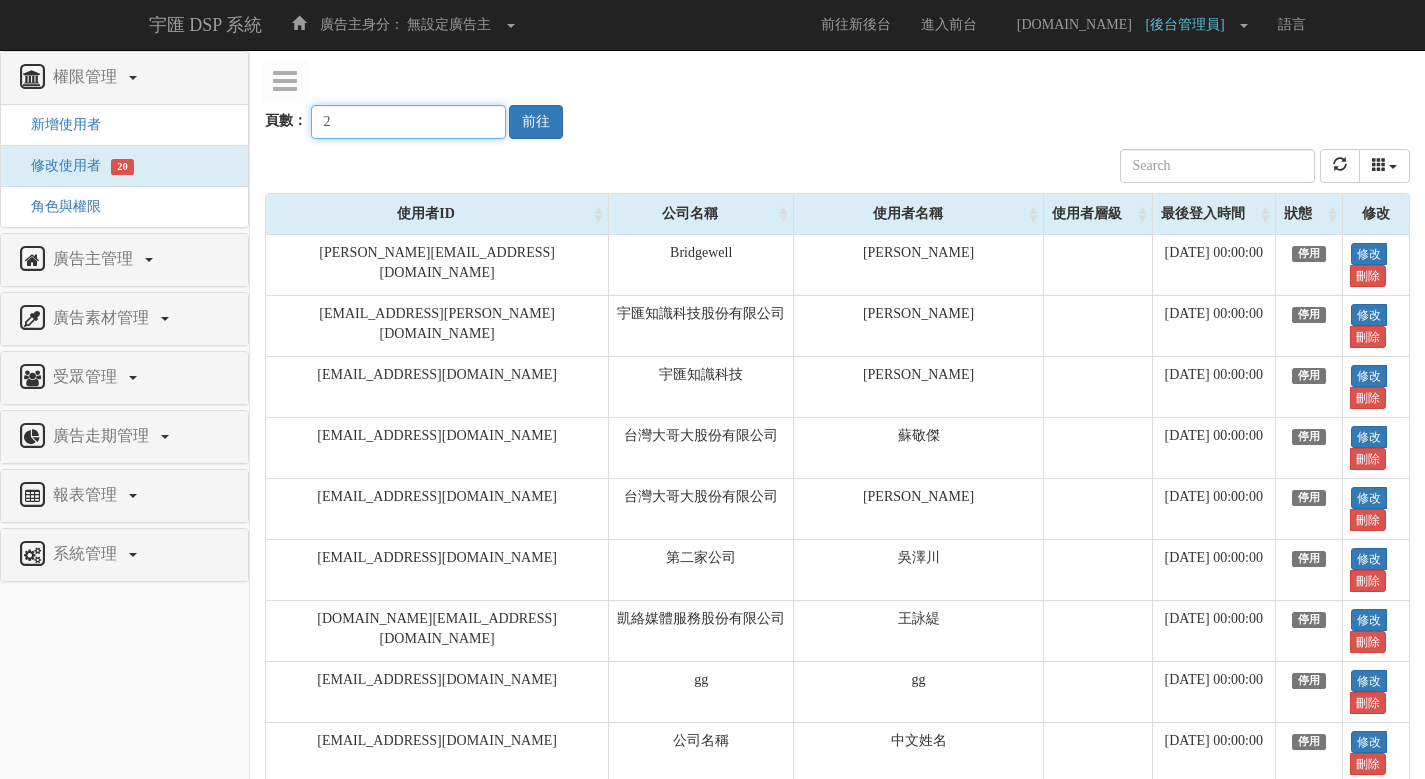 type on "2" 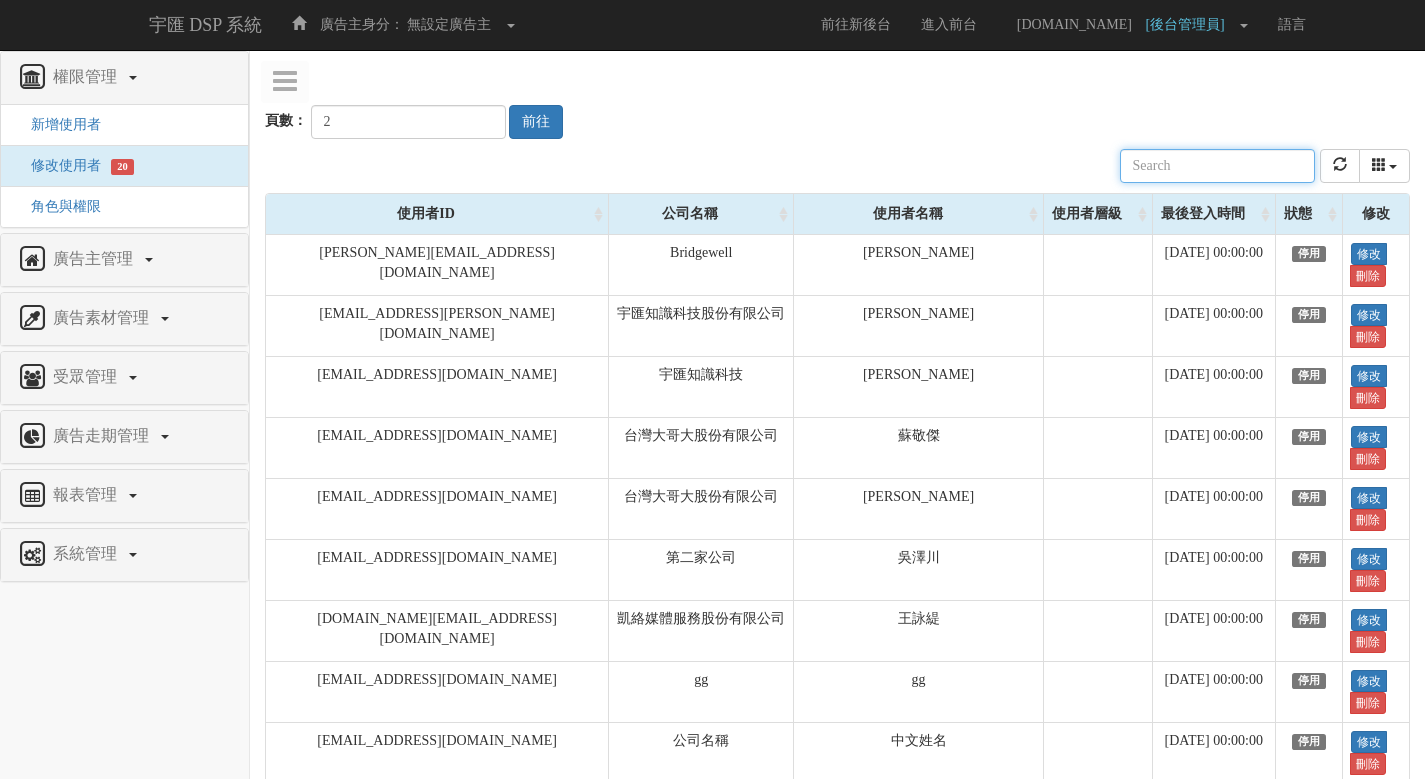 click at bounding box center (1217, 166) 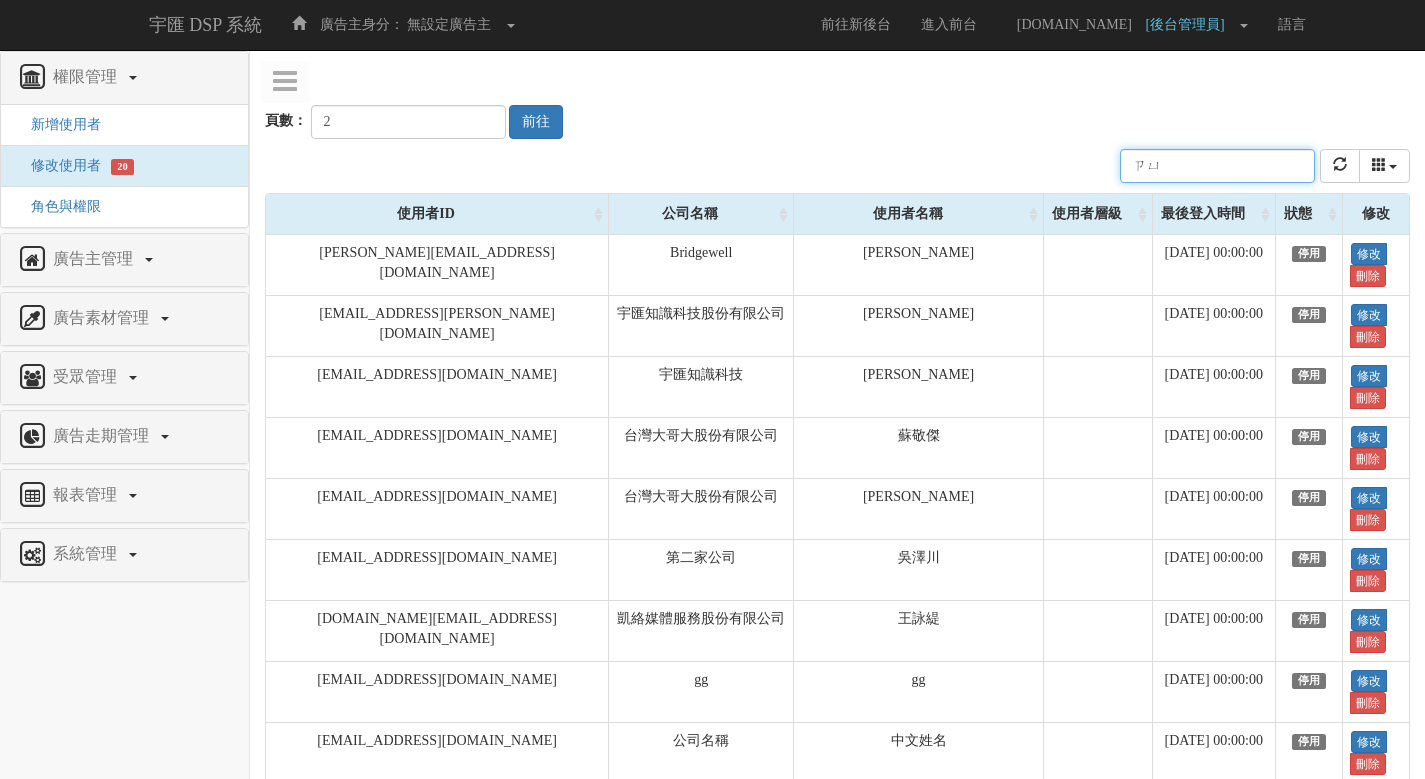 type on "ㄗ" 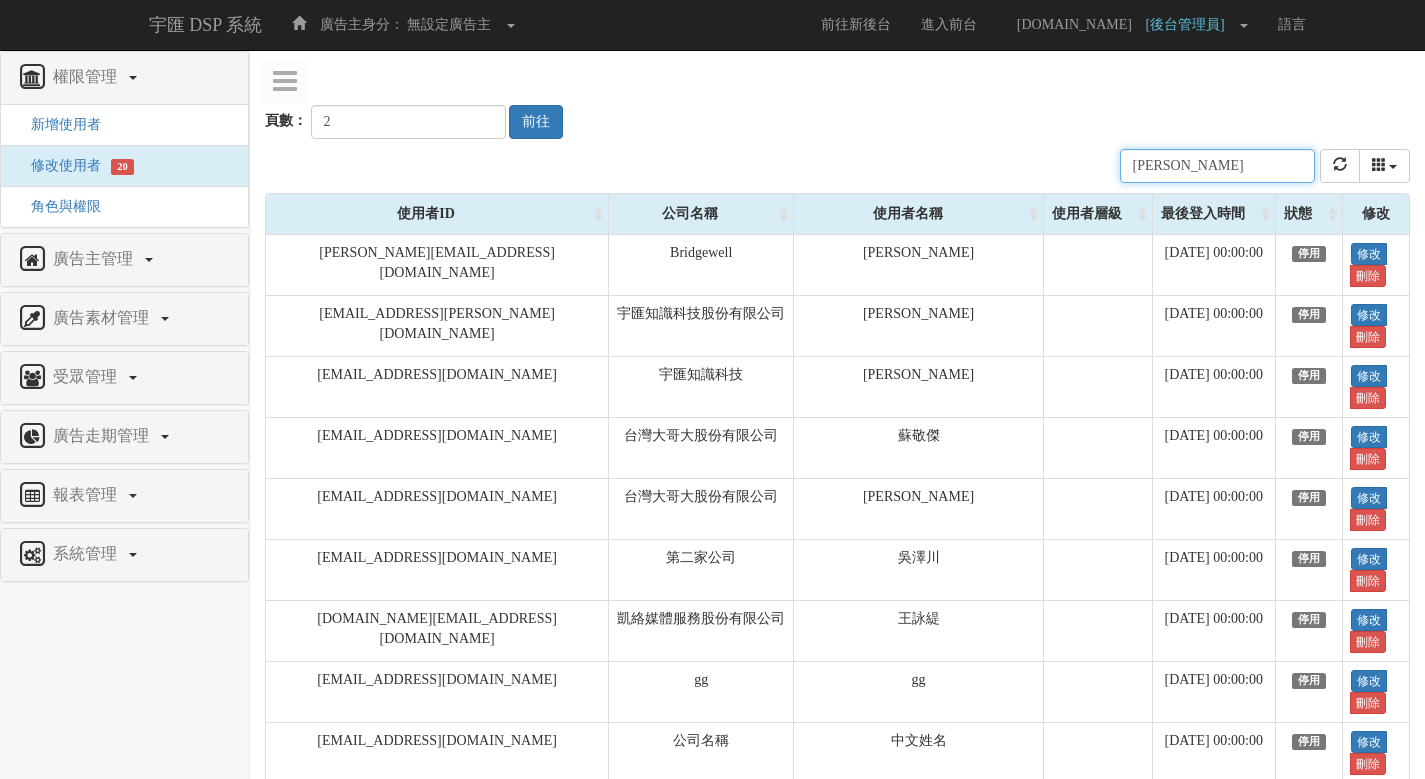 type on "[PERSON_NAME]" 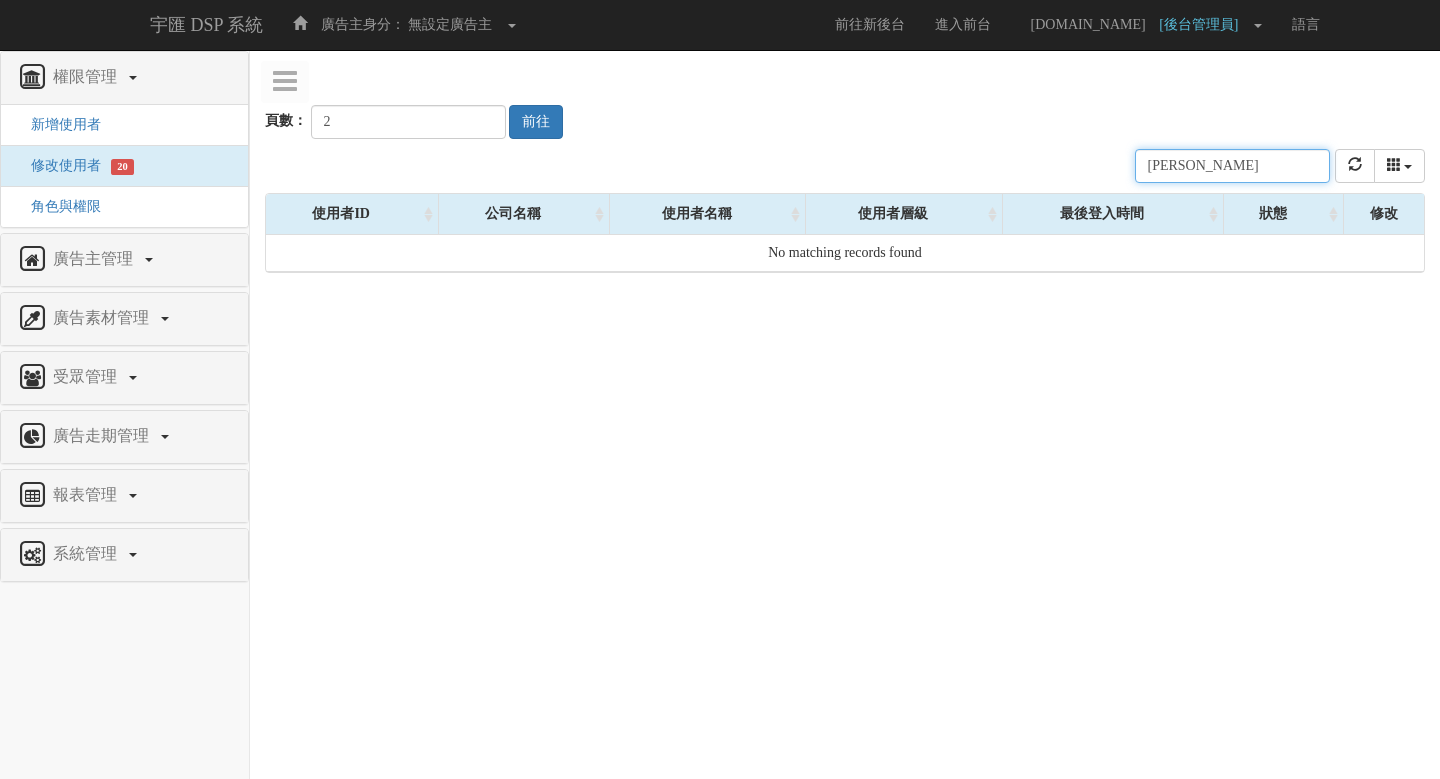 click on "[PERSON_NAME]" at bounding box center [1232, 166] 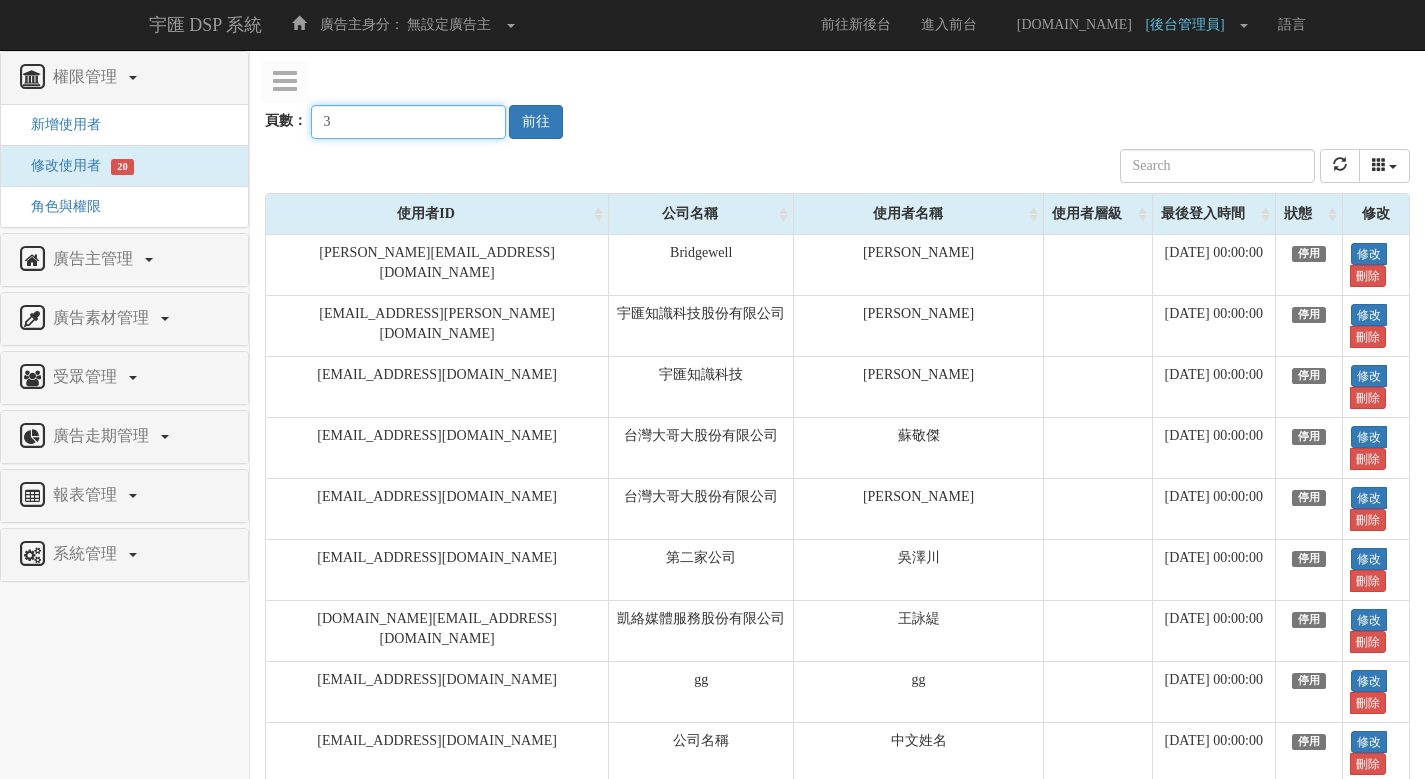 click on "3" at bounding box center [408, 122] 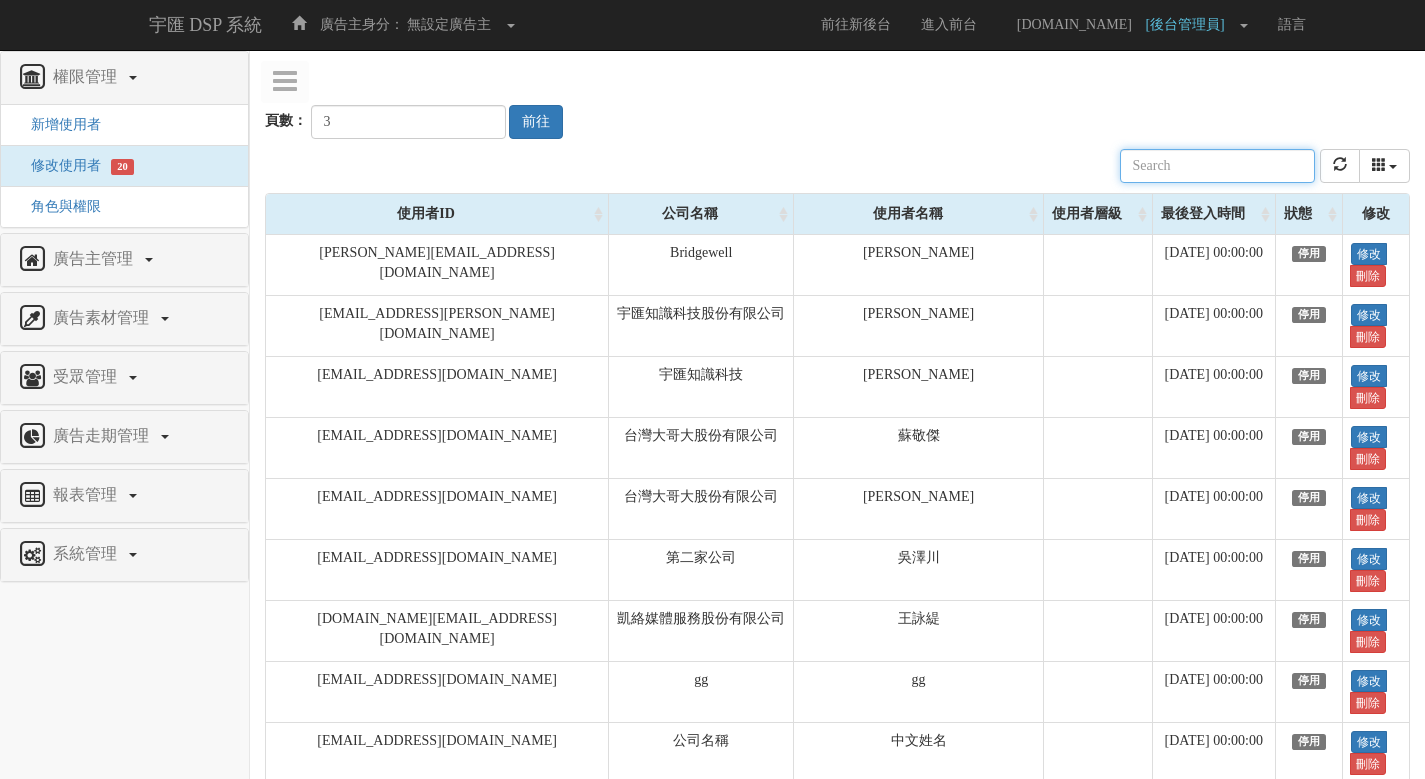 click on "公司名稱  使用者名稱  聯絡電話  角色  使用者層級  廣告主  註冊時間  最後登入時間  近一個月登入次數  狀態" at bounding box center [837, 166] 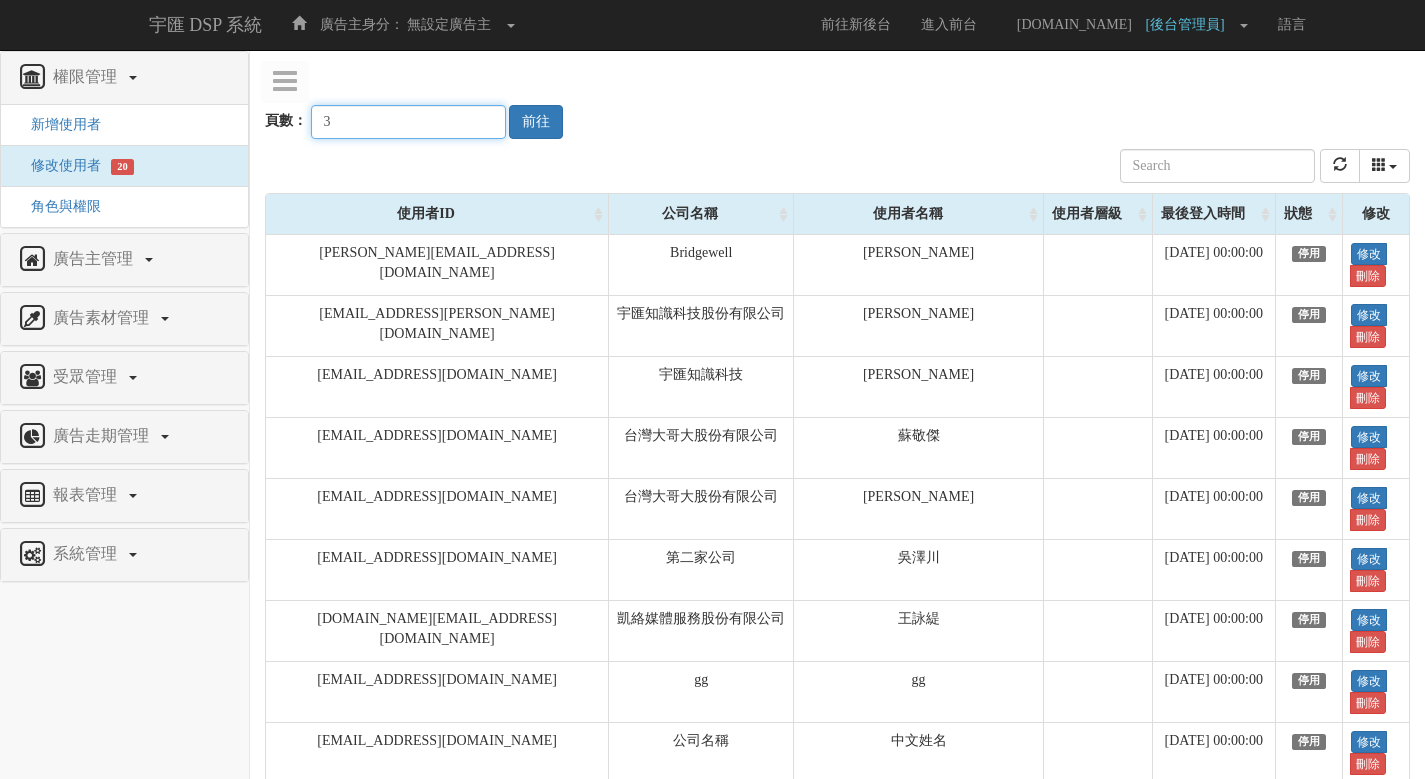 click on "3" at bounding box center (408, 122) 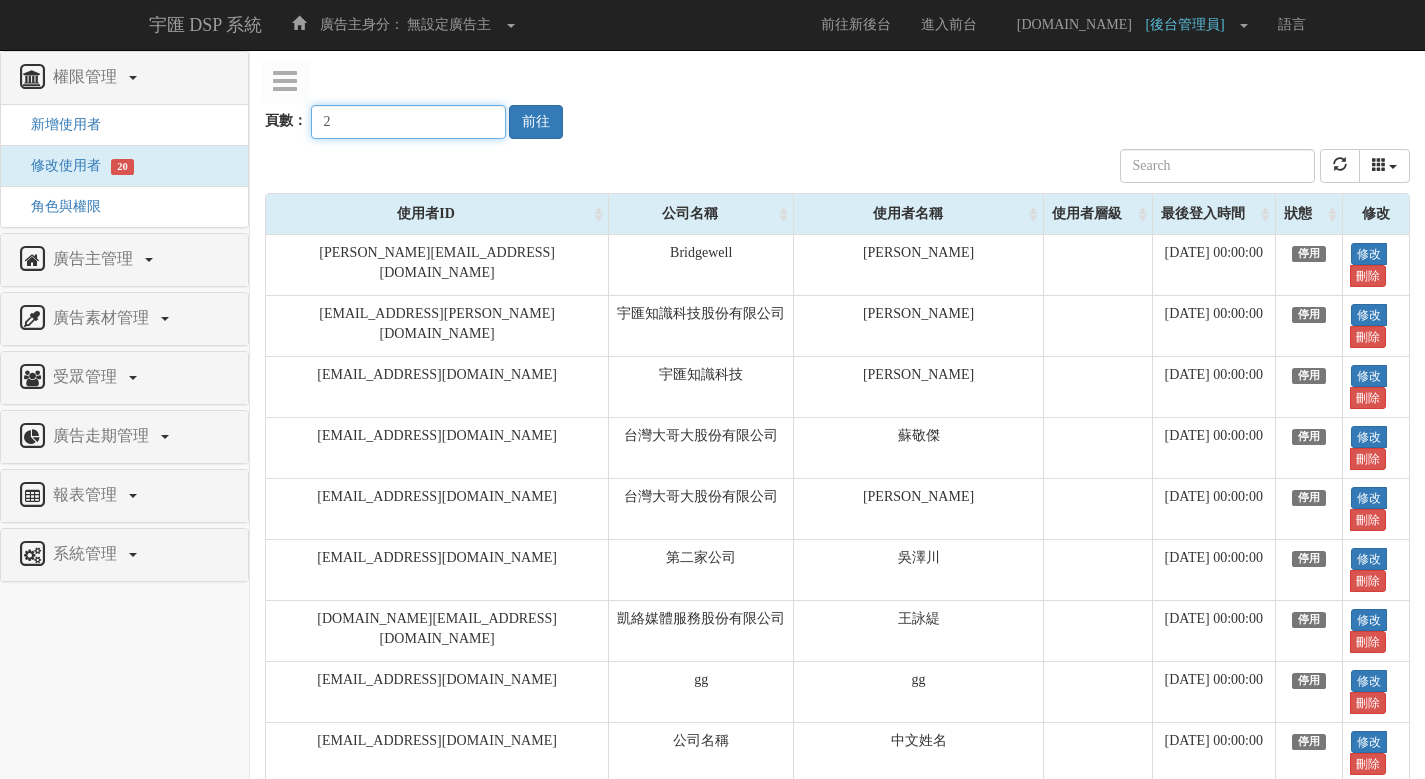 type on "2" 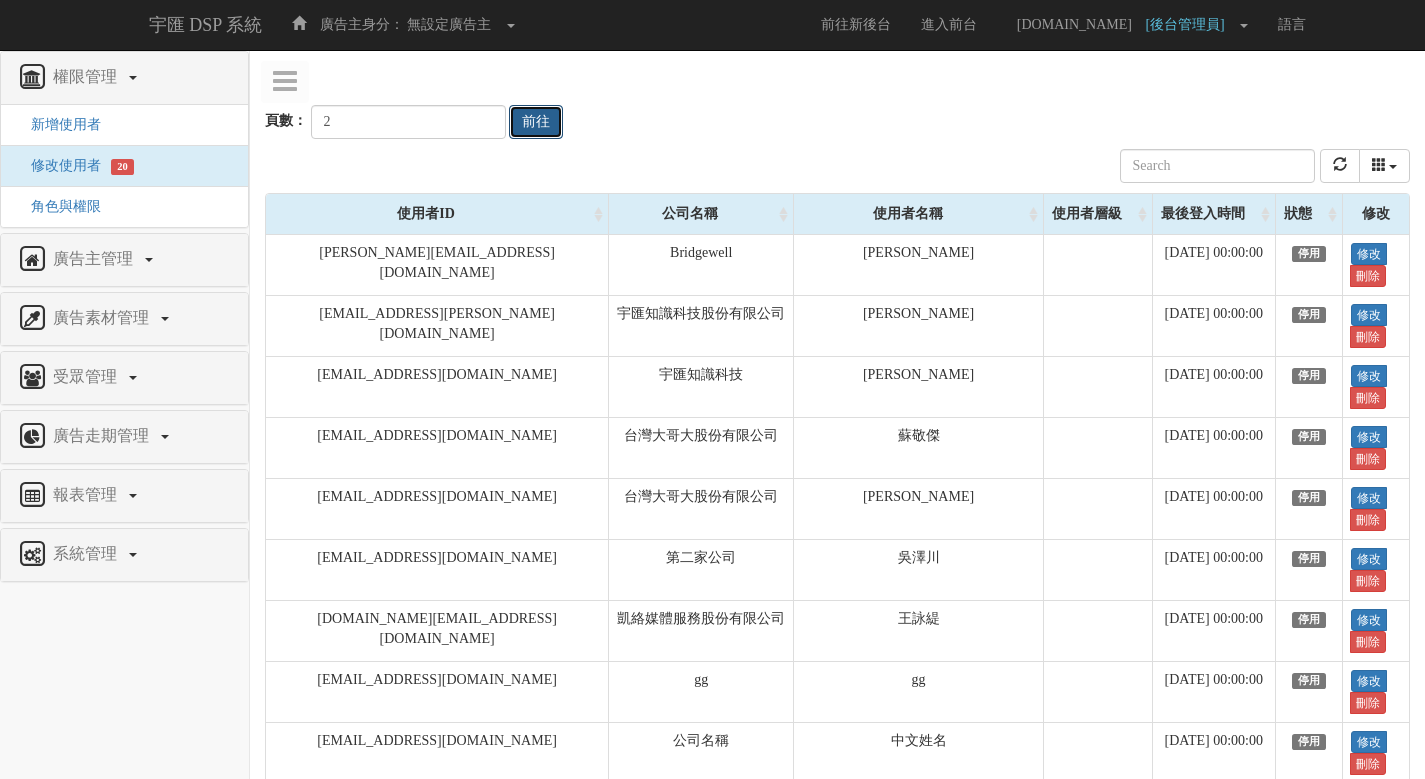 click on "前往" at bounding box center [536, 122] 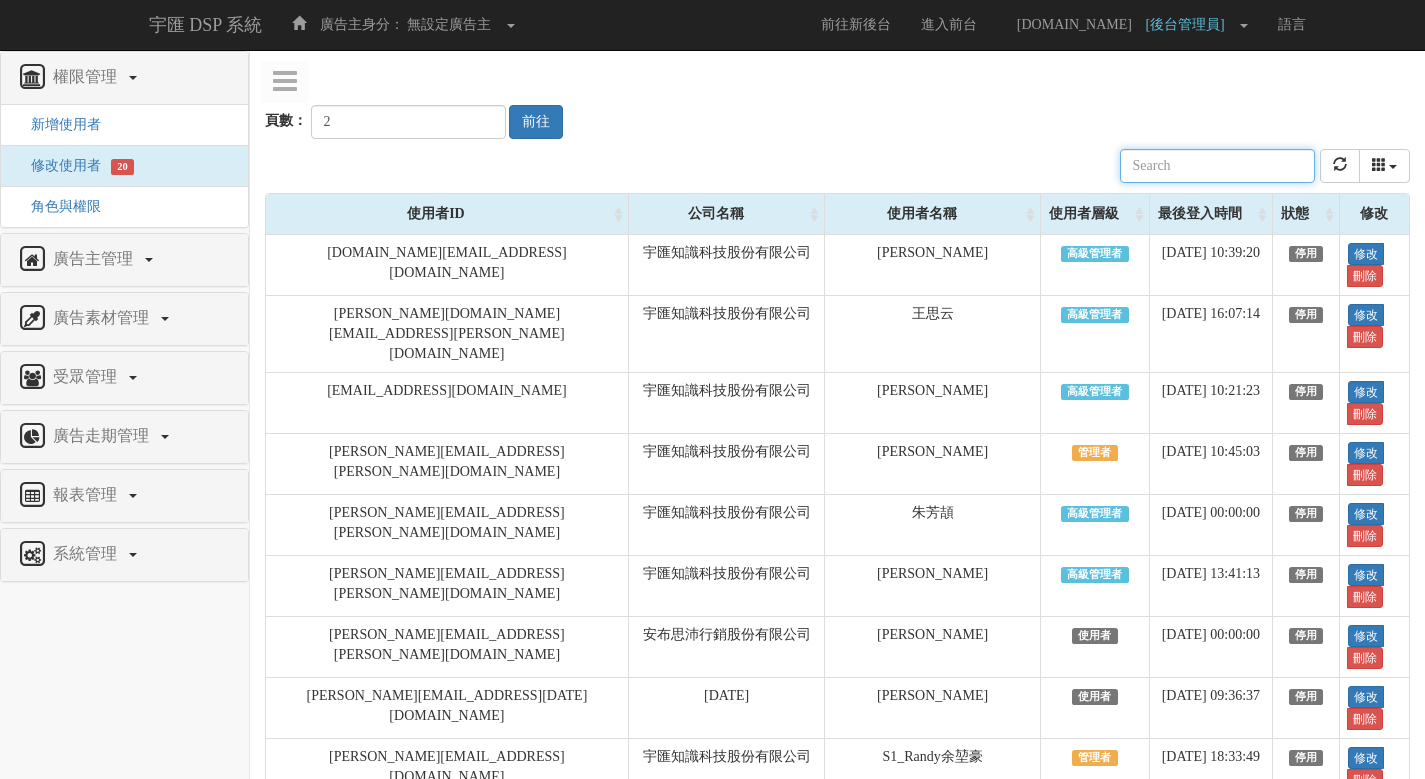 click at bounding box center [1217, 166] 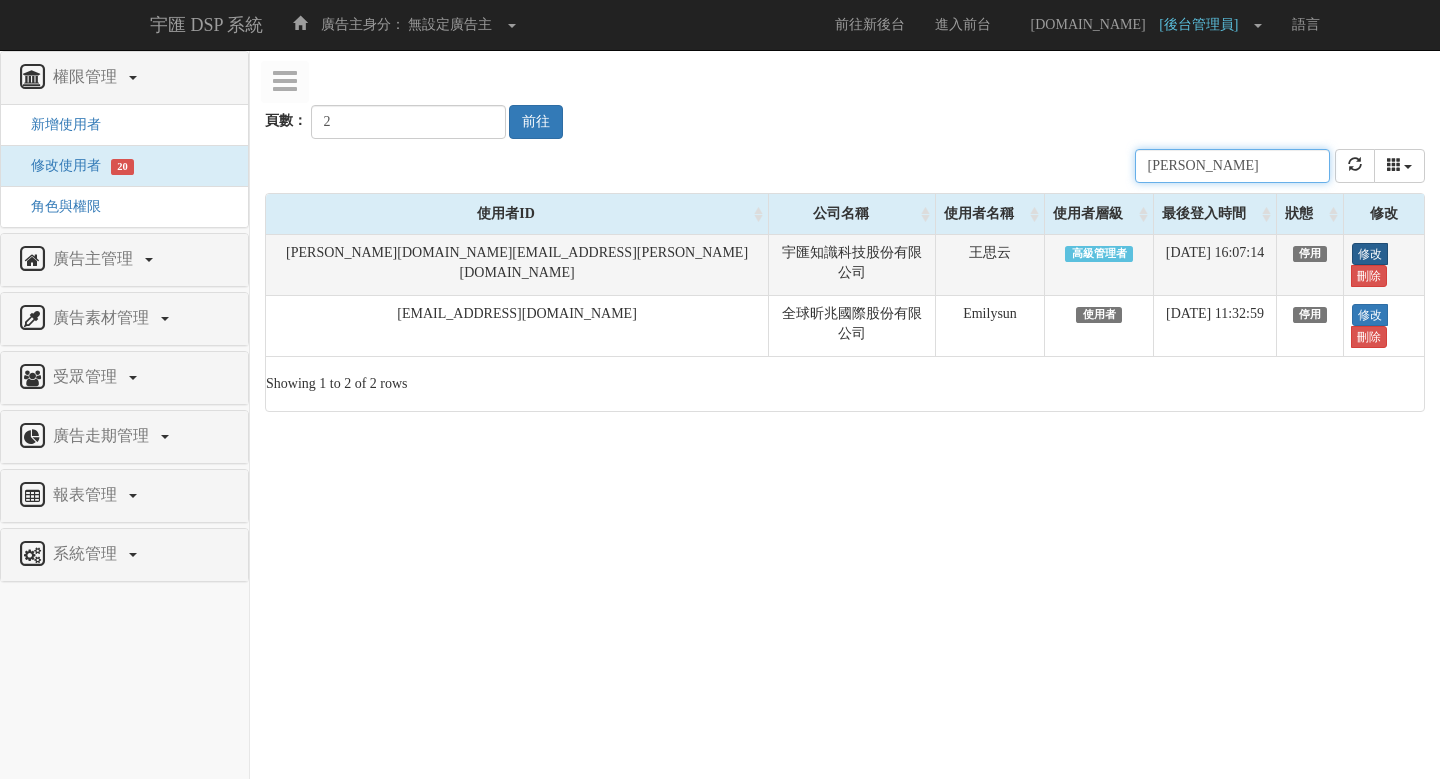 type on "[PERSON_NAME]" 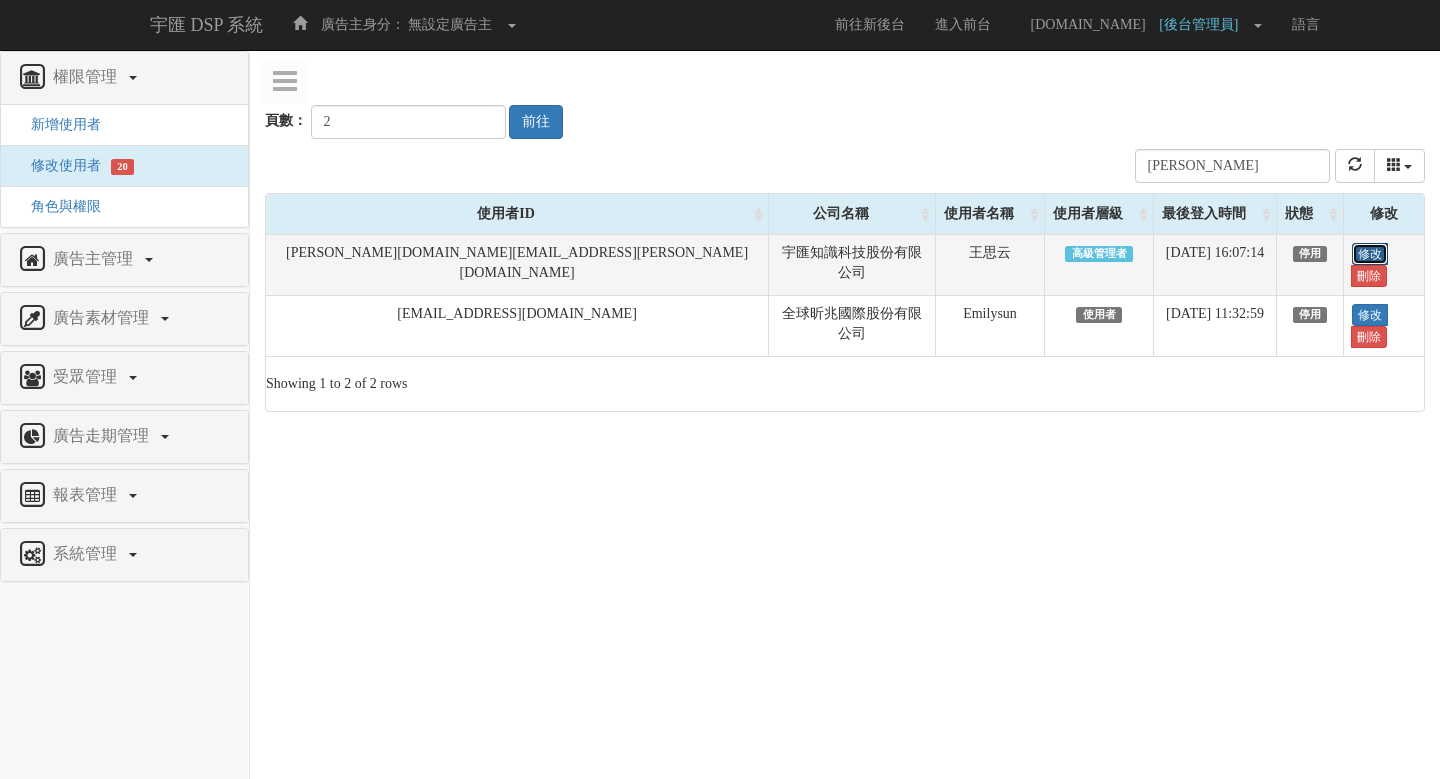 click on "修改" at bounding box center [1370, 254] 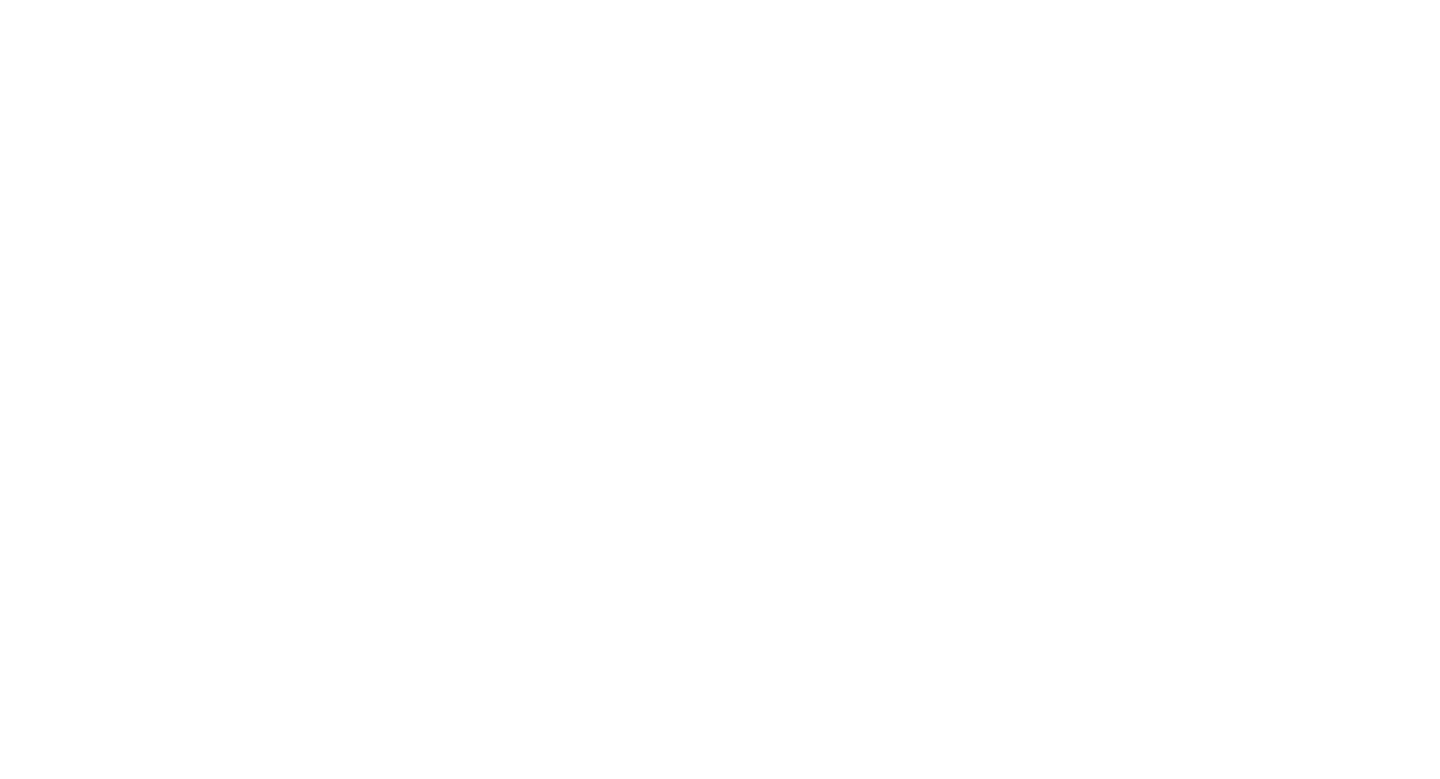 select on "SuperManager" 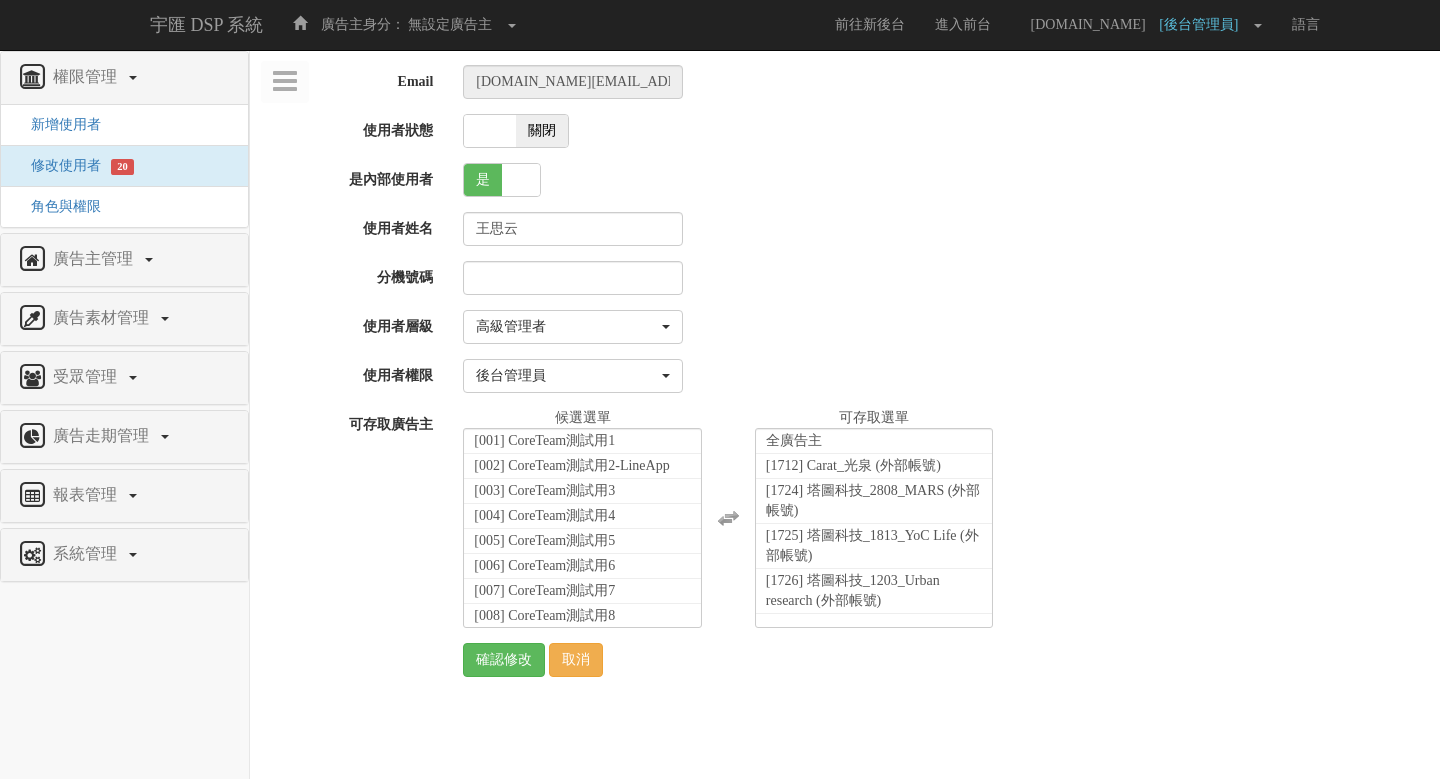 click on "關閉" at bounding box center [542, 131] 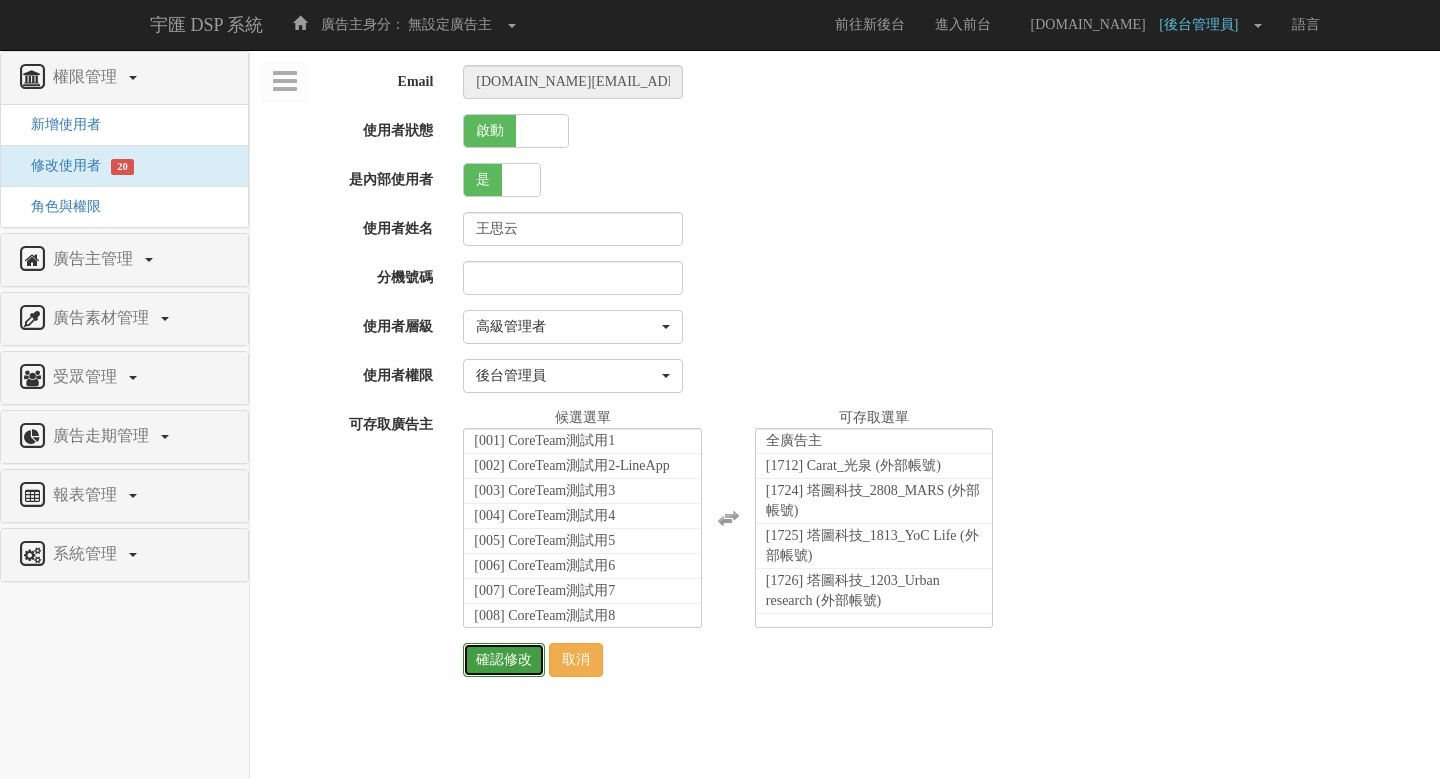 click on "確認修改" at bounding box center (504, 660) 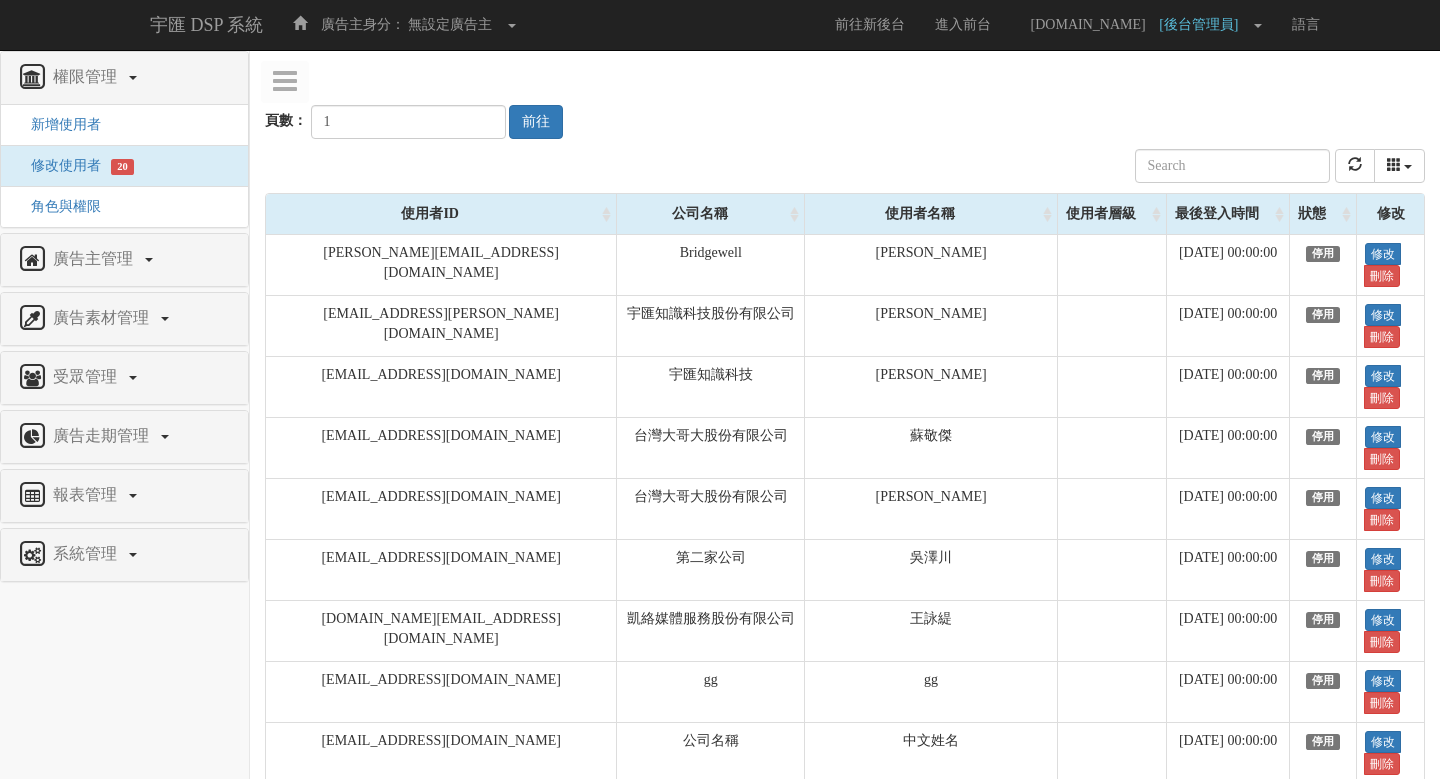 scroll, scrollTop: 0, scrollLeft: 0, axis: both 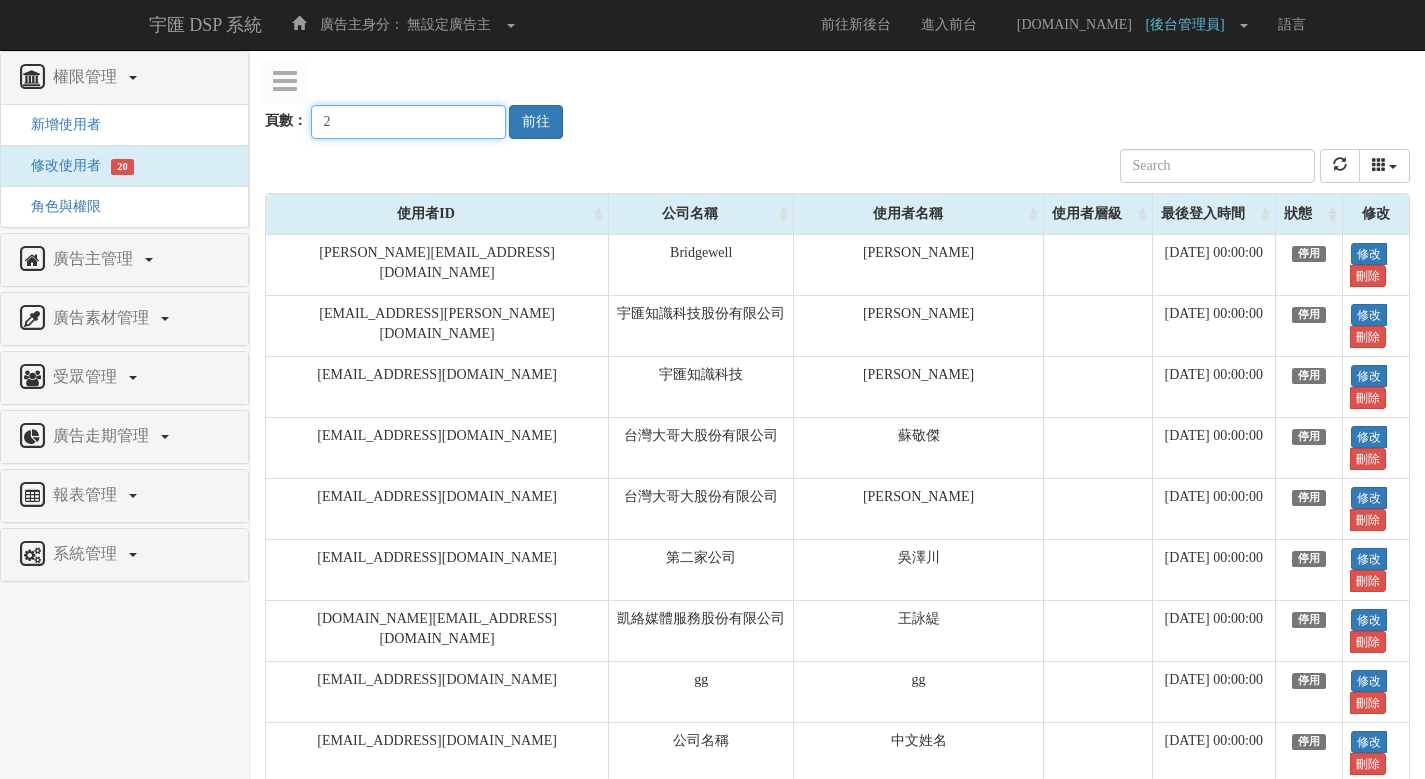 type on "2" 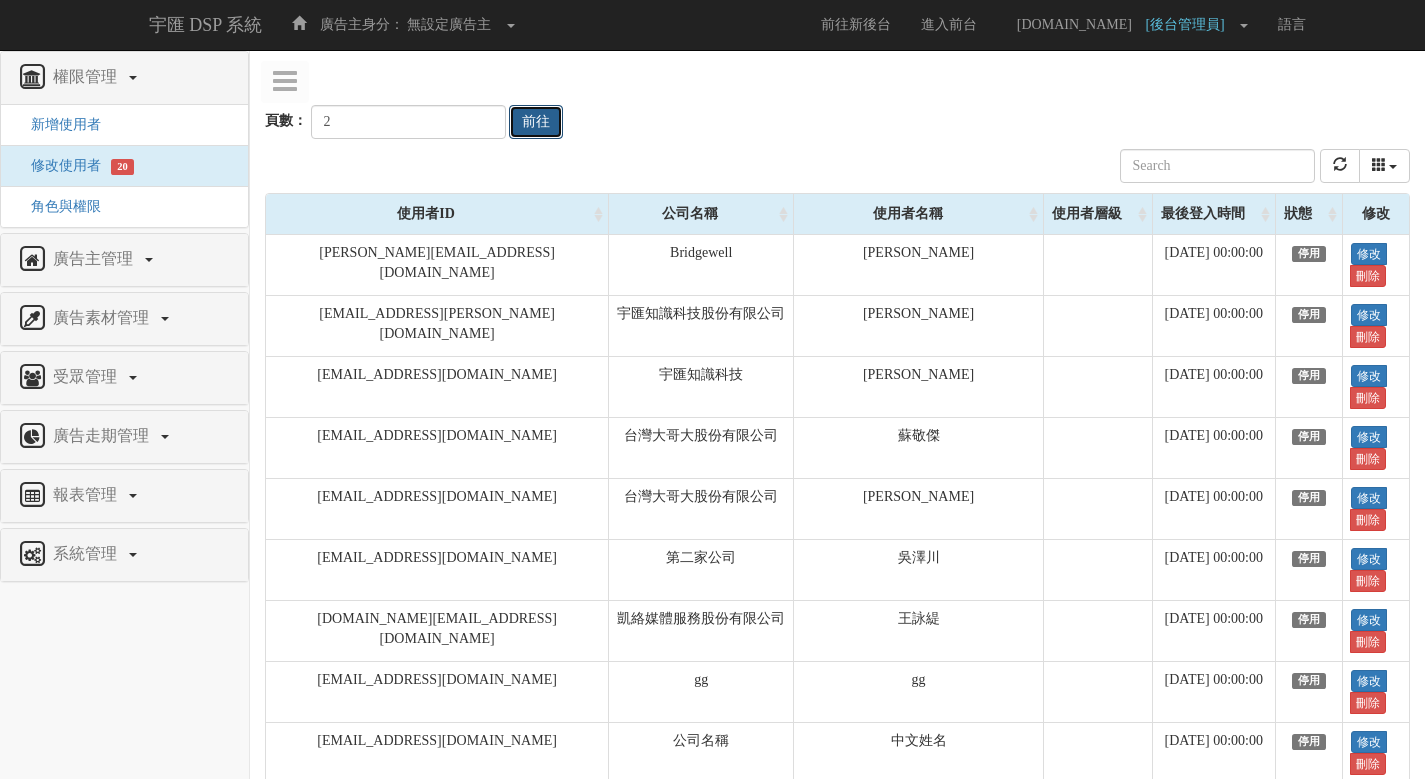 click on "前往" at bounding box center (536, 122) 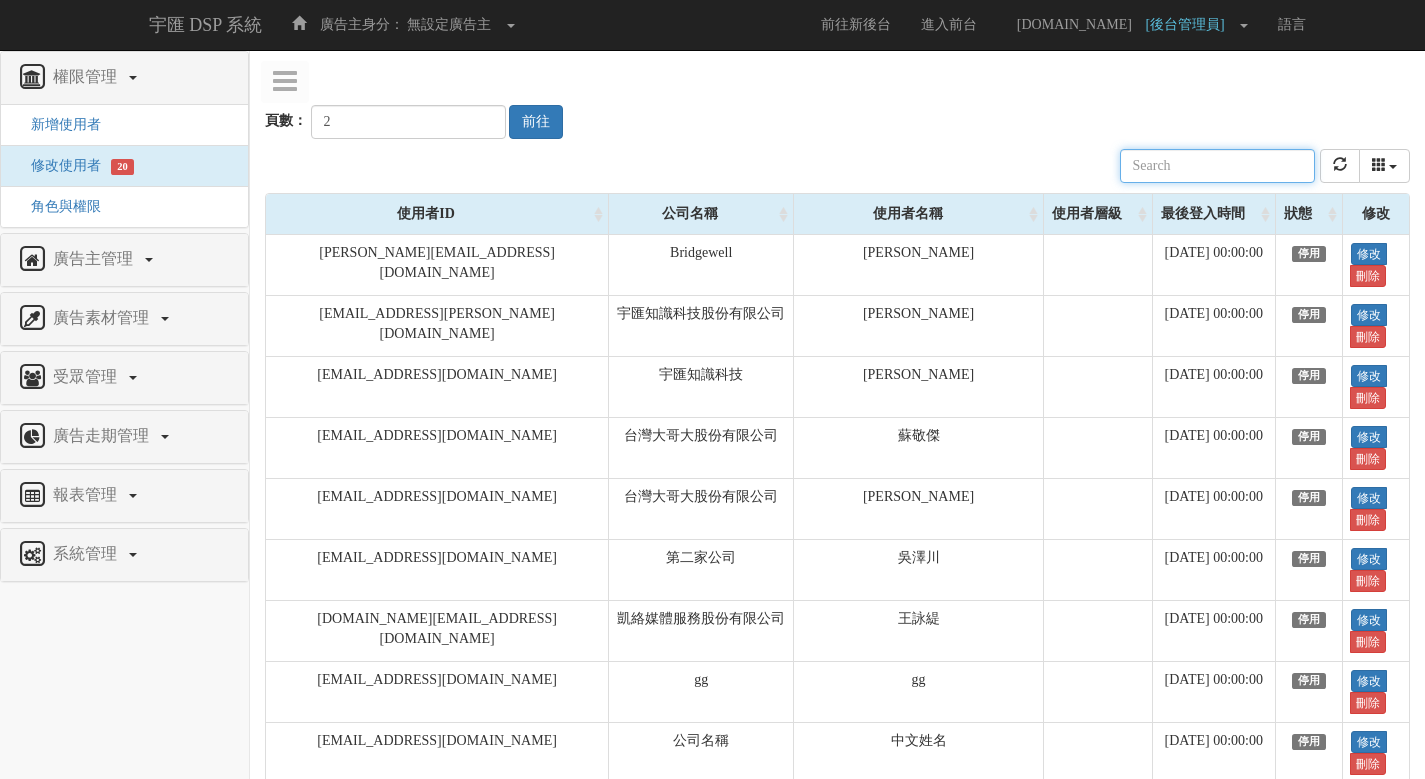 click at bounding box center (1217, 166) 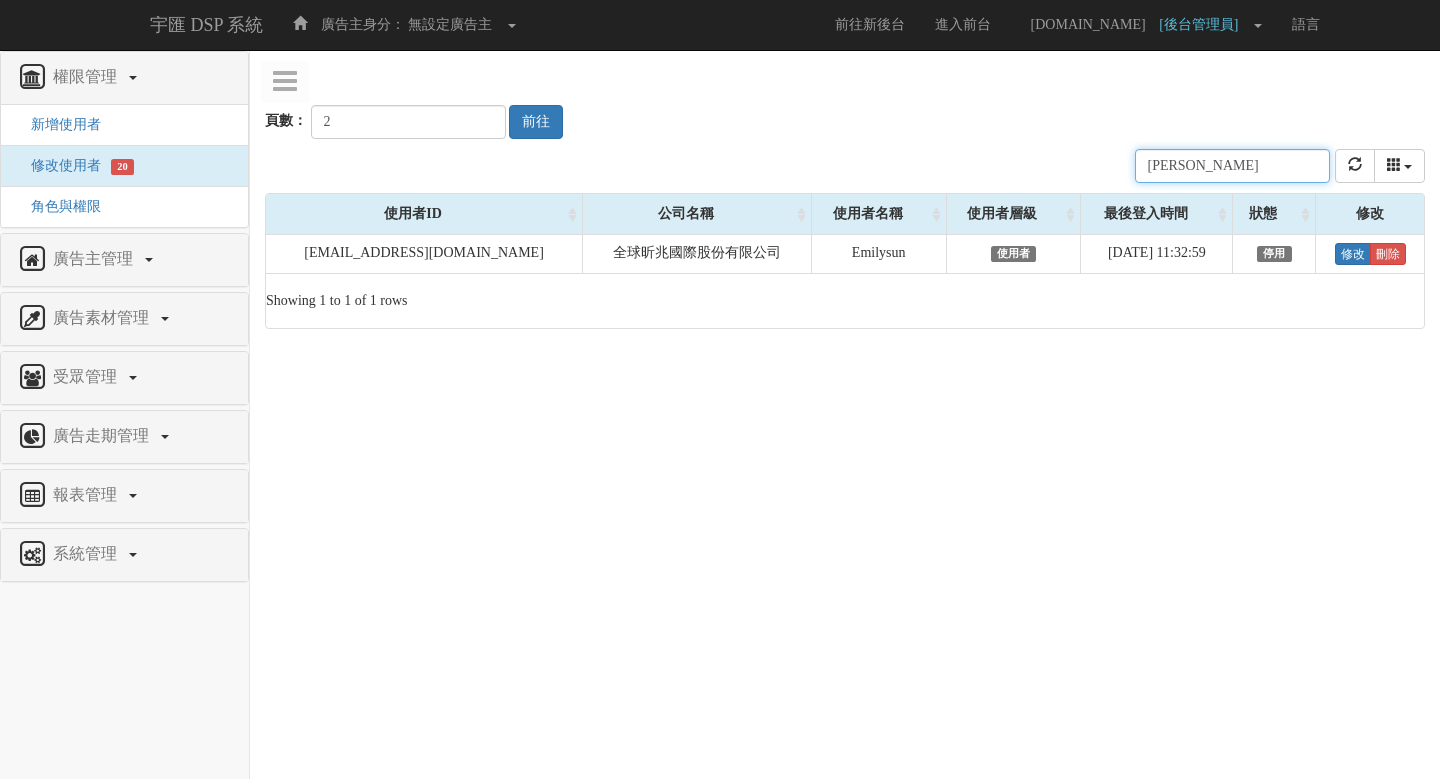 type on "emily" 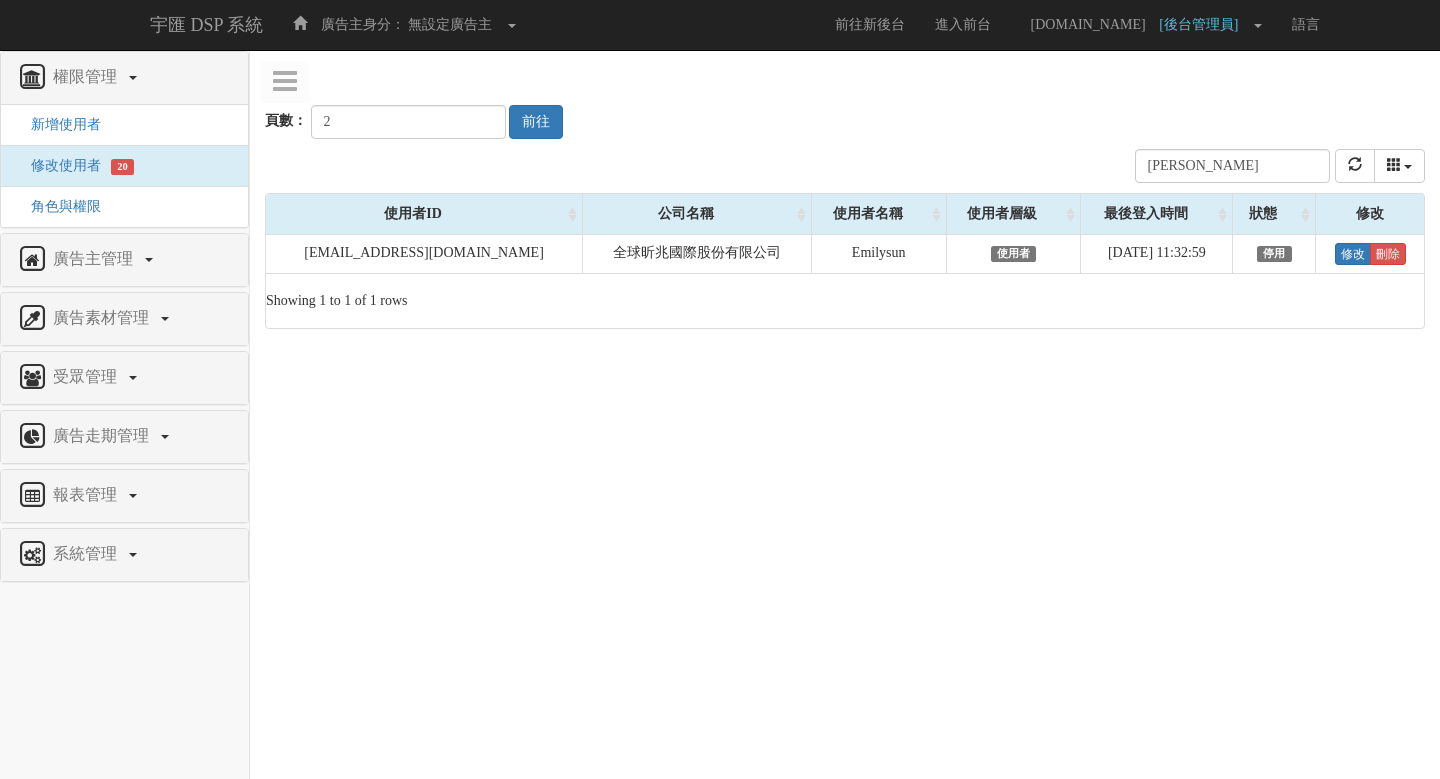 click on "宇匯 DSP 系統
廣告主身分：
無設定廣告主
無設定廣告主
[001] CoreTeam測試用1
[002] CoreTeam測試用2-LineApp
[003] CoreTeam測試用3
[004] CoreTeam測試用4
[005] CoreTeam測試用5
[006] CoreTeam測試用6
[007] CoreTeam測試用7
[008] CoreTeam測試用8
[009] CoreTeam測試用9
[010] 奧美廣告(Elle)
[011] Unimall U2
[012] 天下雜誌/文章推薦
[013] 天下網路書店
[014] 商周會員分析/文章推薦
[015] 厚生國際
[016] SEO 威力傳媒
[017] SEO 奇寶網路
[018] BabyHome" at bounding box center (720, 174) 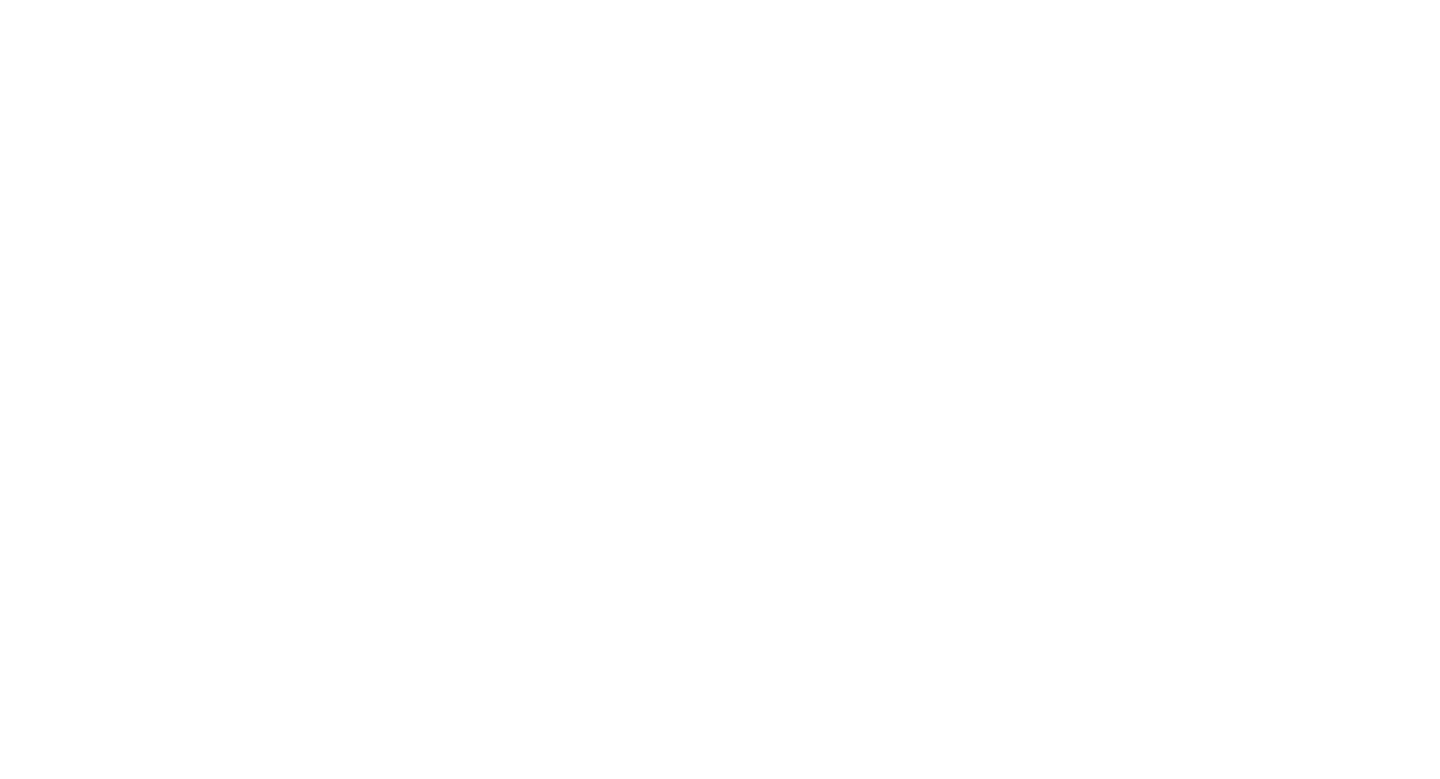 scroll, scrollTop: 0, scrollLeft: 0, axis: both 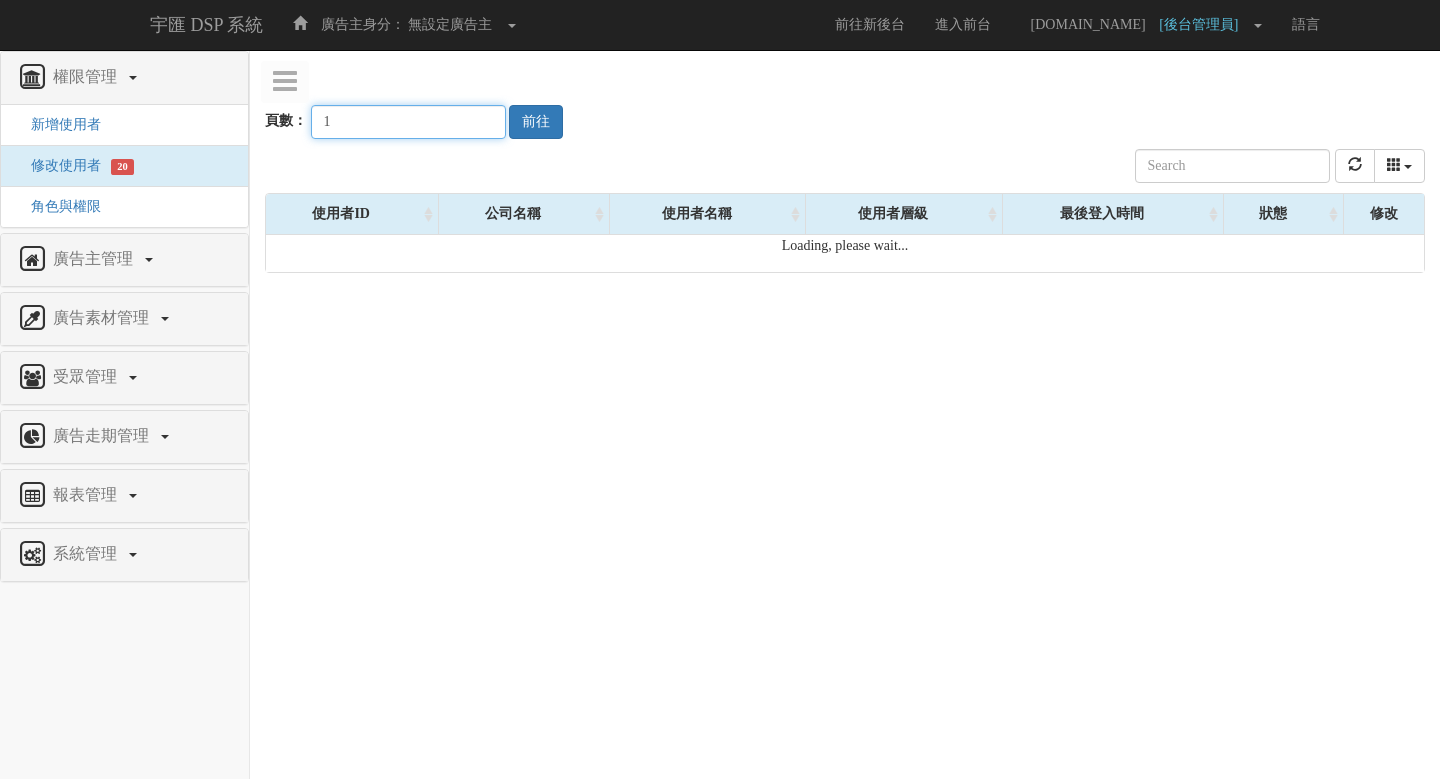 click on "1" at bounding box center (408, 122) 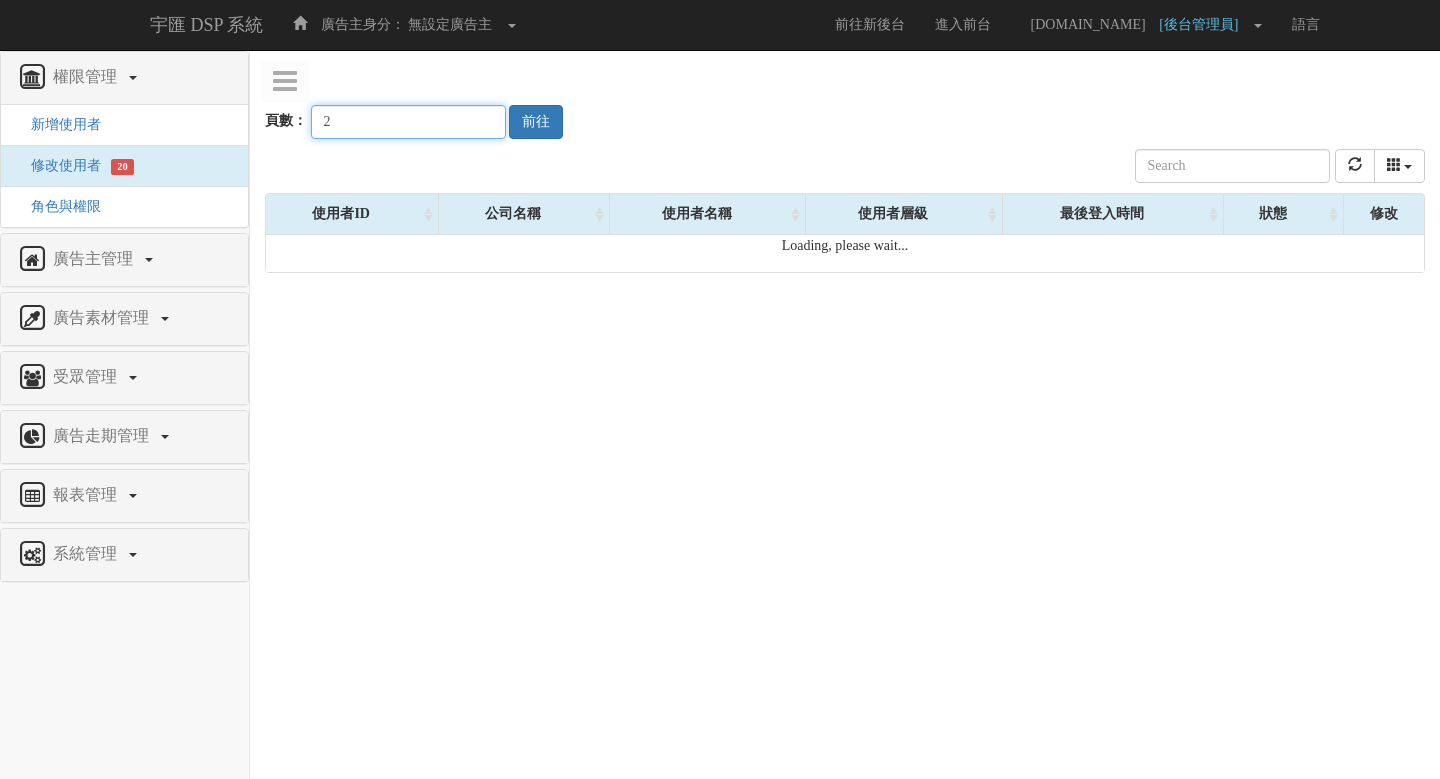 type on "2" 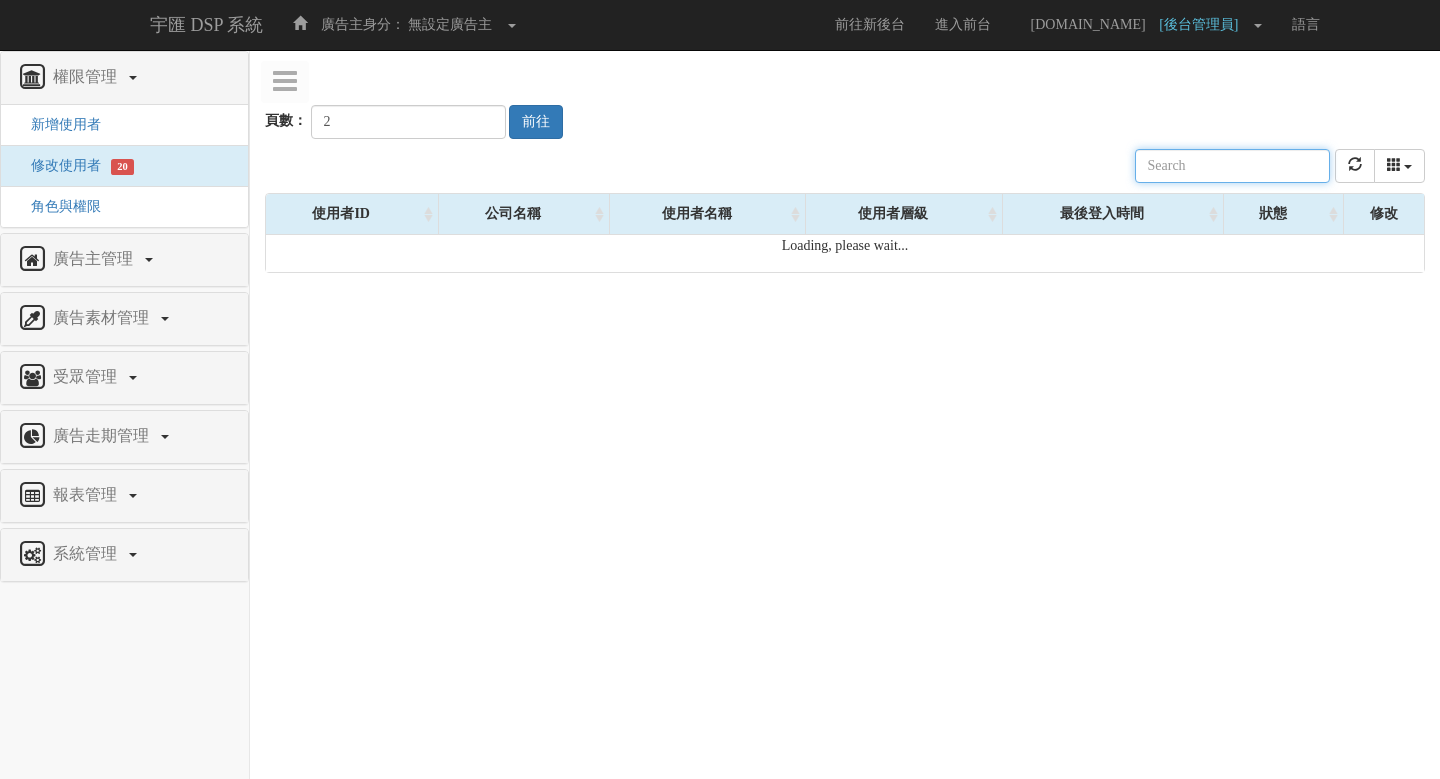 click at bounding box center (1232, 166) 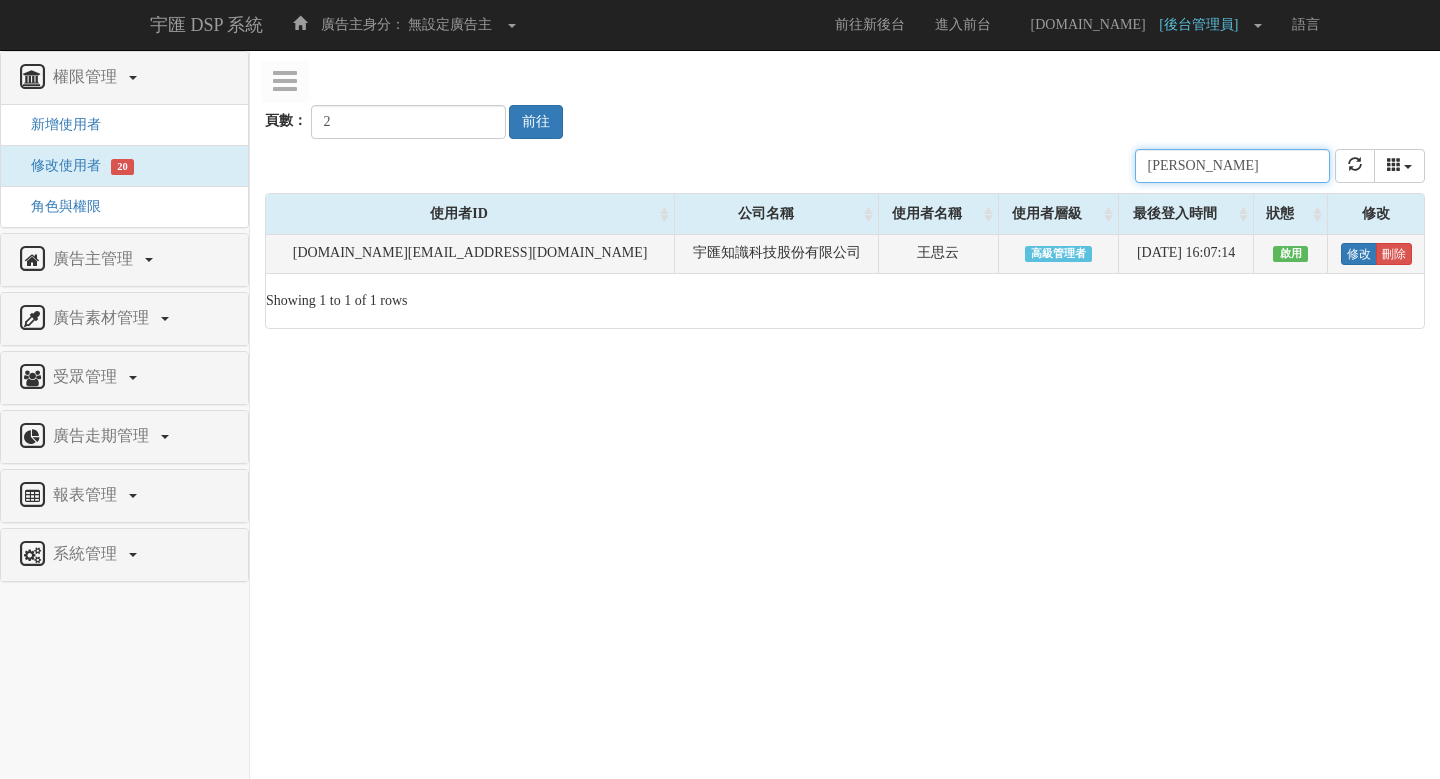 type on "[PERSON_NAME]" 